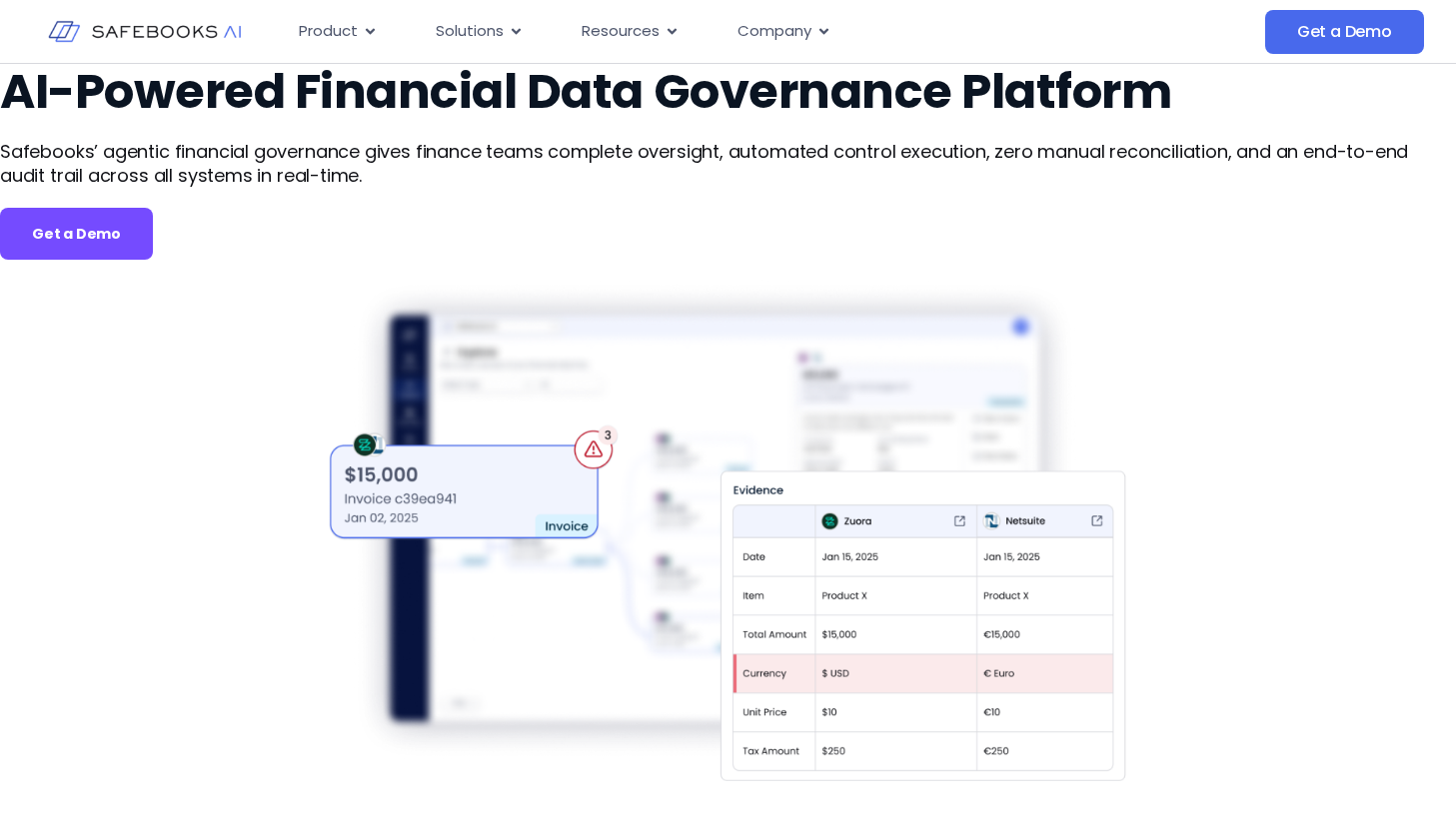 scroll, scrollTop: 0, scrollLeft: 0, axis: both 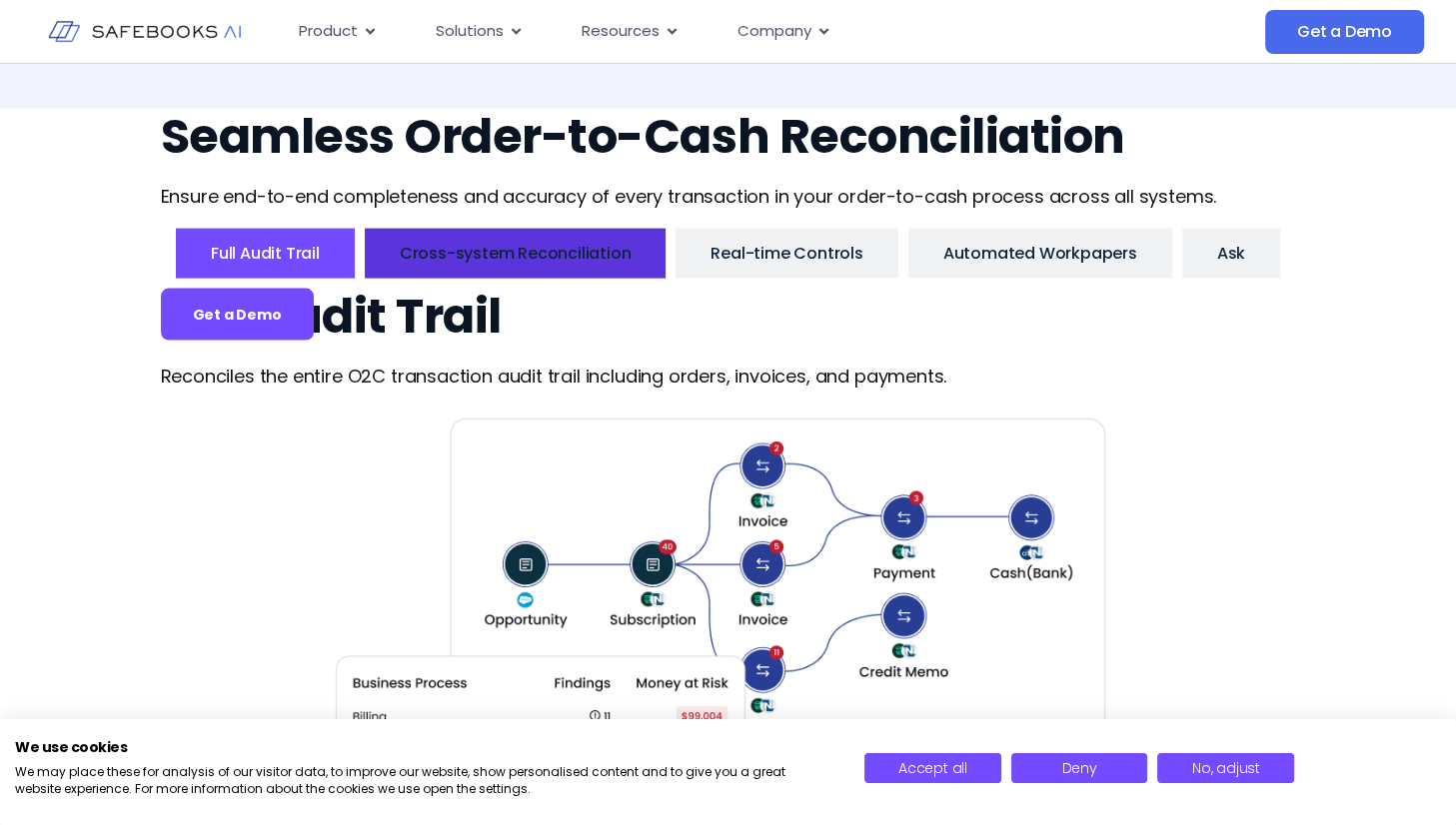 click on "Cross-system Reconciliation" at bounding box center [516, 254] 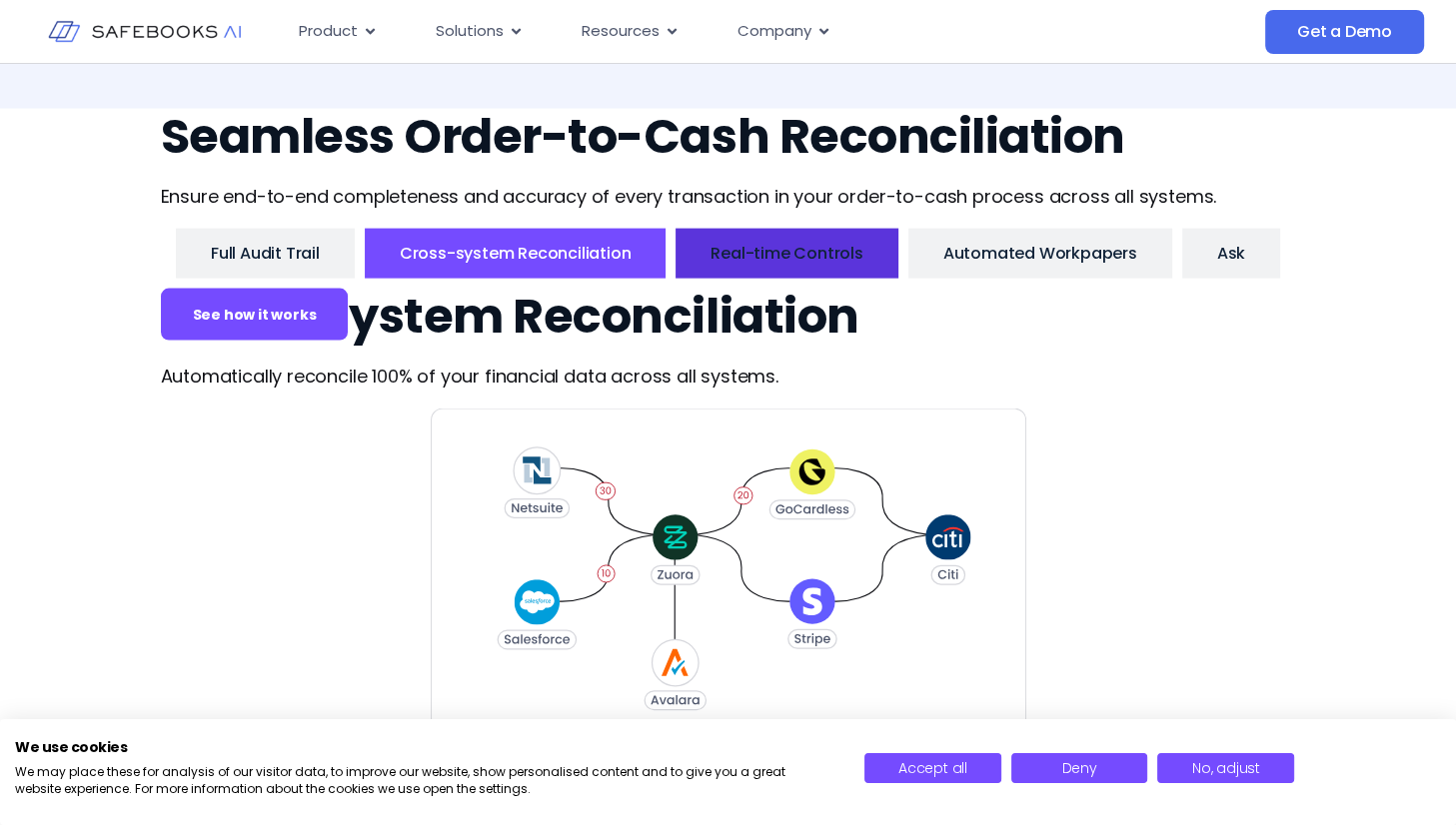 click on "Real-time Controls" at bounding box center (786, 254) 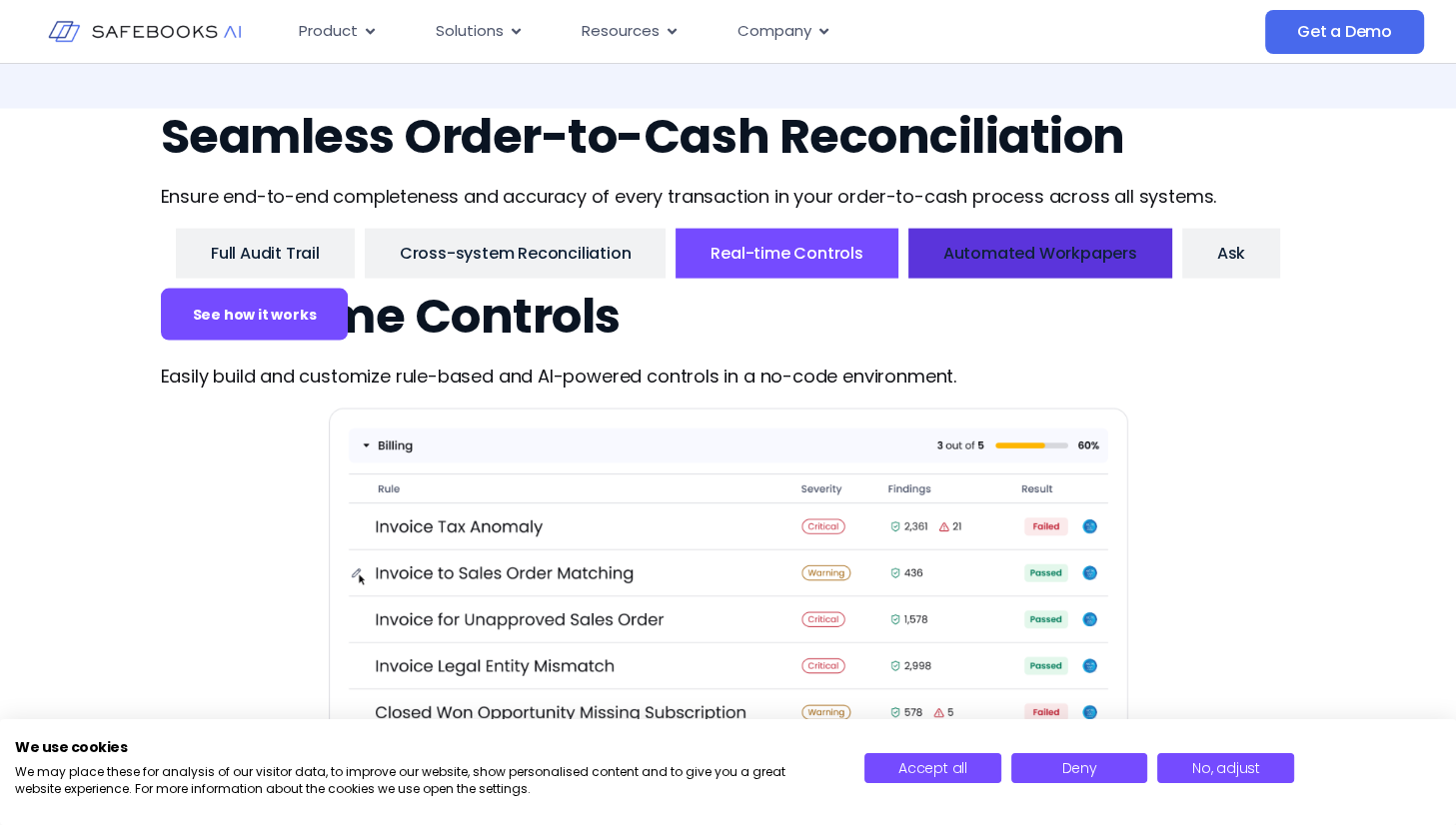 click on "Automated Workpapers​​" at bounding box center (1040, 254) 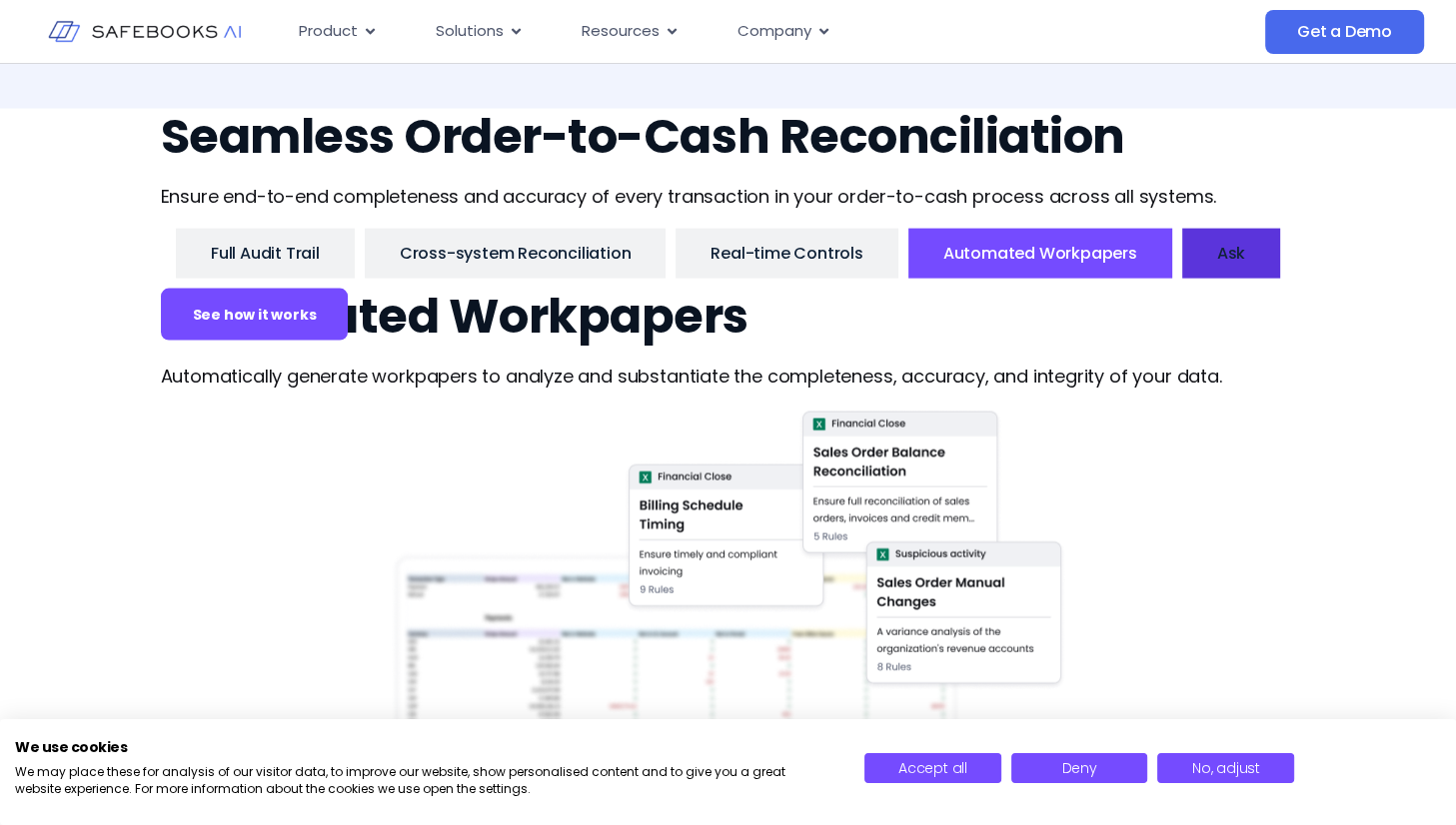 click on "Ask" at bounding box center (1231, 254) 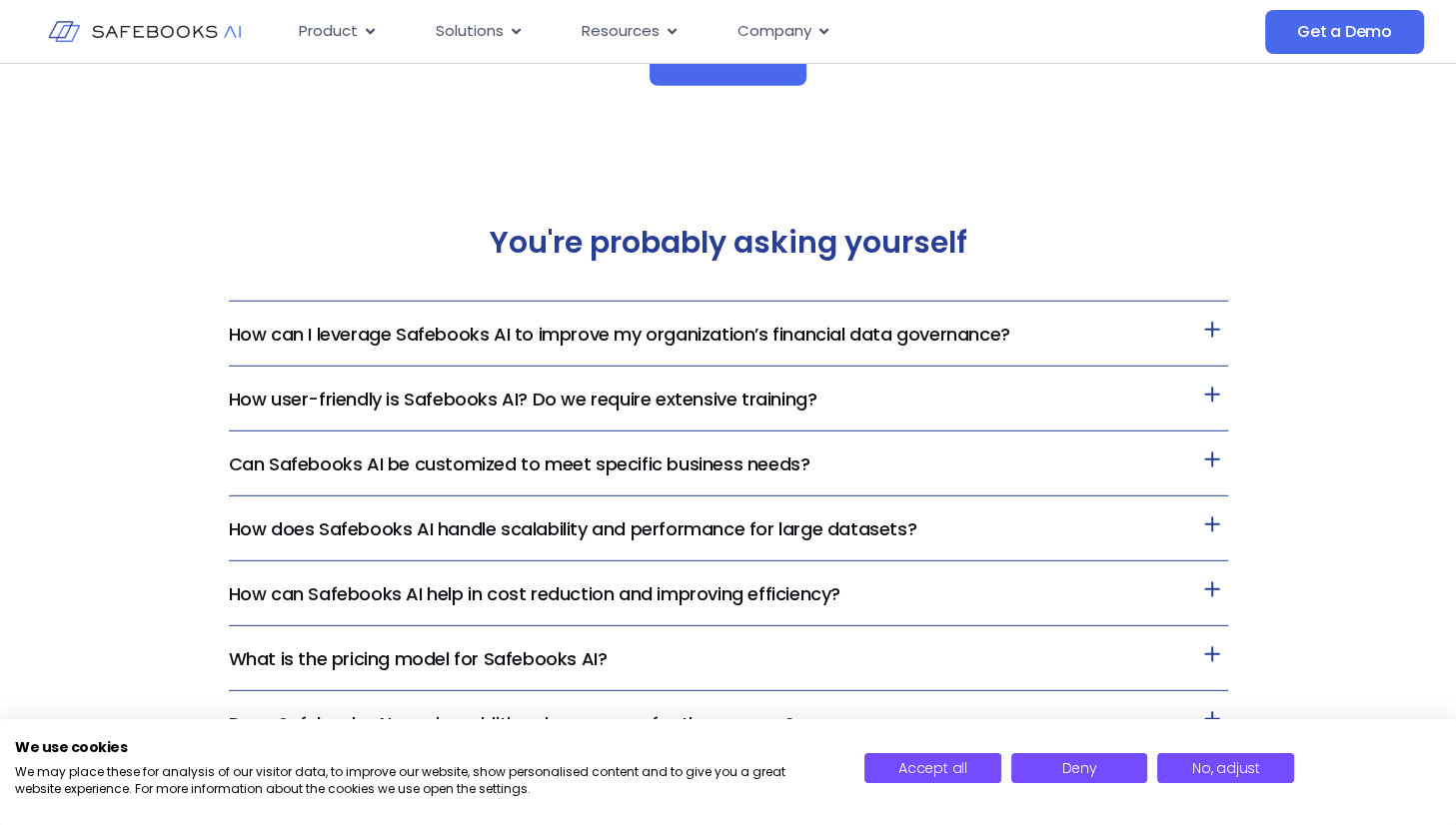 scroll, scrollTop: 5439, scrollLeft: 0, axis: vertical 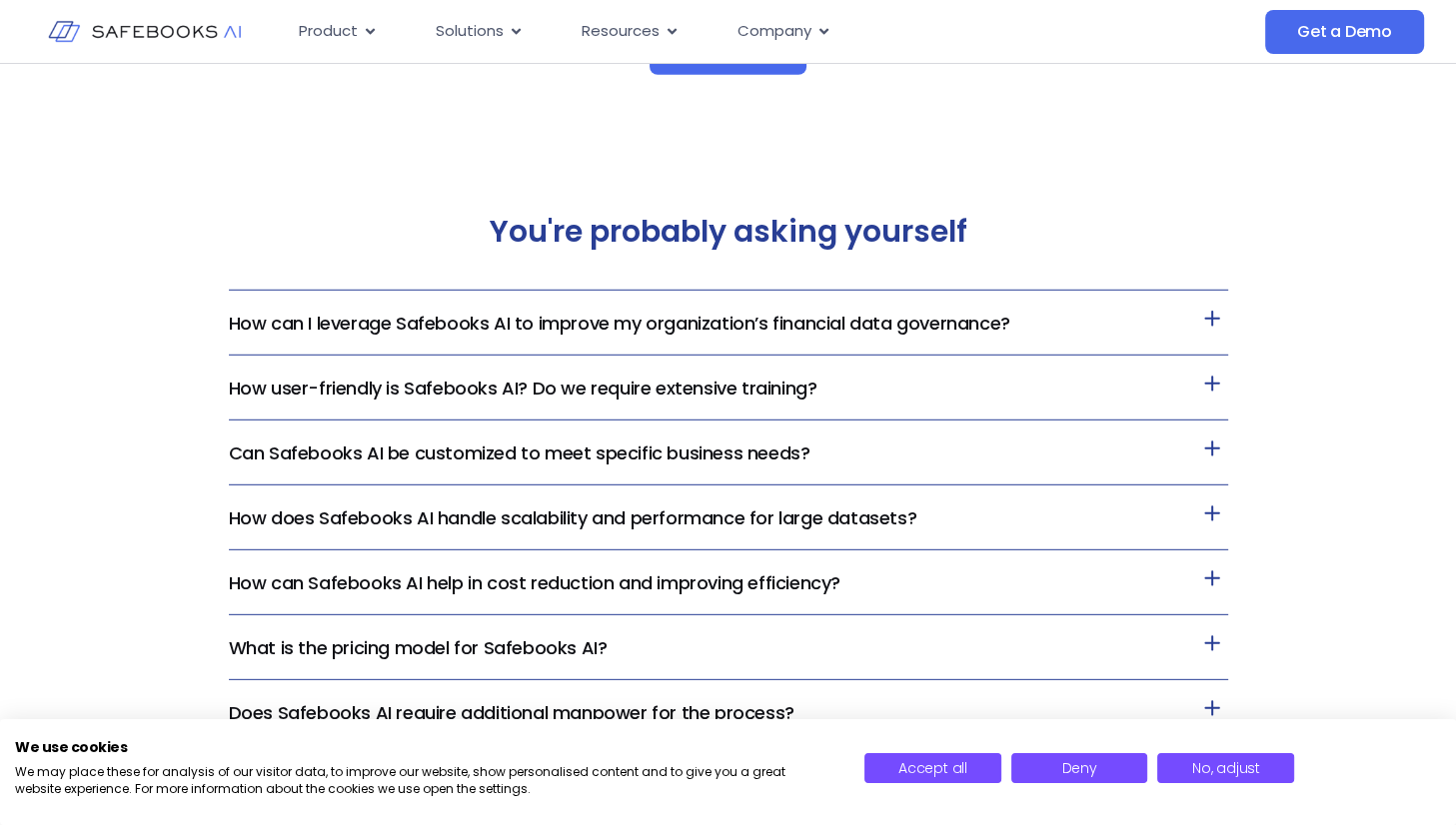 click on "You're probably asking yourself
How can I leverage Safebooks AI to improve my organization’s financial data governance?
Getting started with Safebooks AI is simple. Contact us for a demo, and our team will guide you through the onboarding process. With our no-code implementation, you can quickly integrate Safebooks AI into your financial ecosystem.
How user-friendly is Safebooks AI? Do we require extensive training?
Safebooks AI is designed for finance teams, not IT departments. Our intuitive, no-code interface makes it easy to set up and manage financial controls without extensive training. Most users get up and running within minutes." at bounding box center [728, 543] 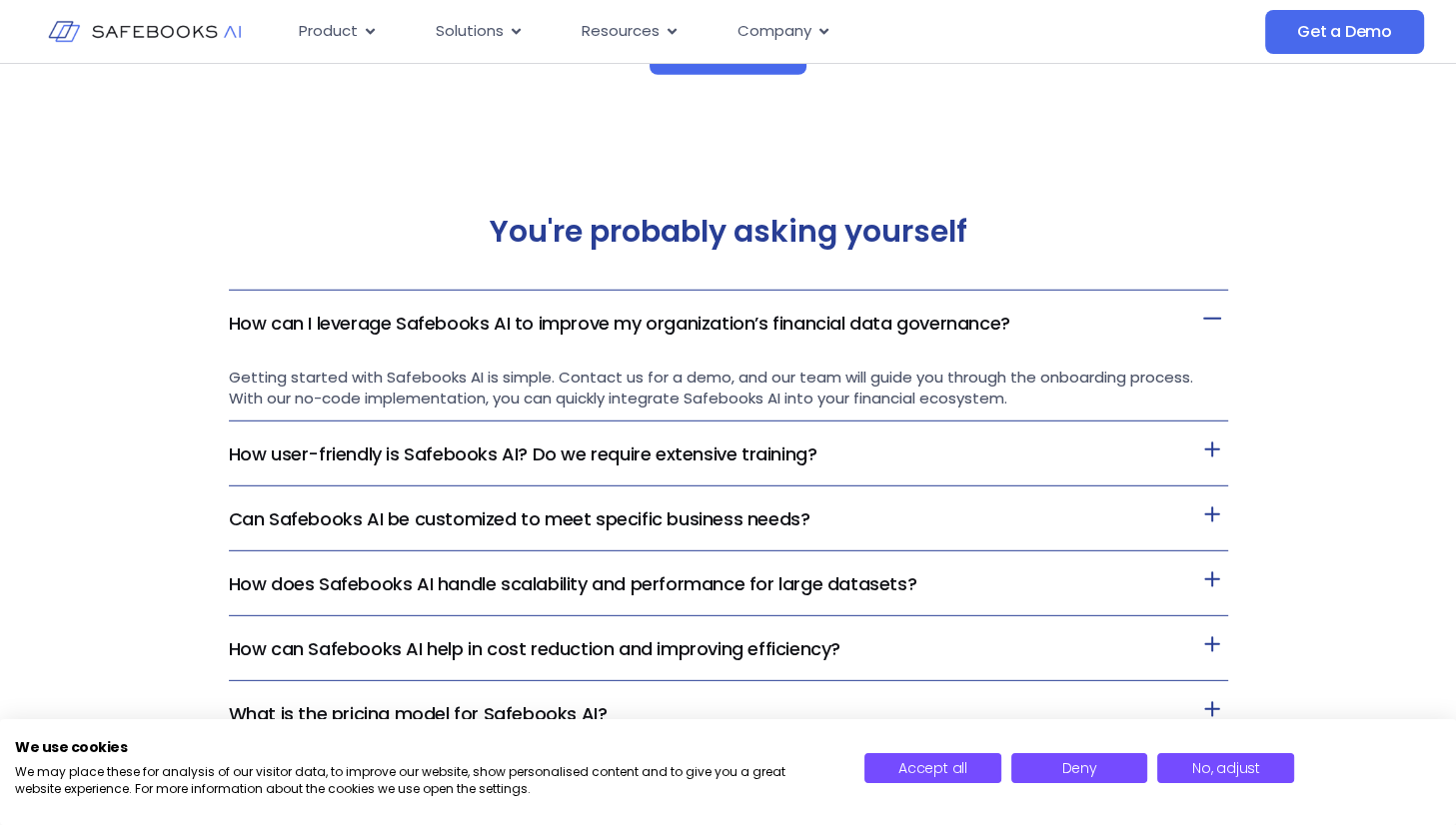 click on "How user-friendly is Safebooks AI? Do we require extensive training?" at bounding box center [728, 453] 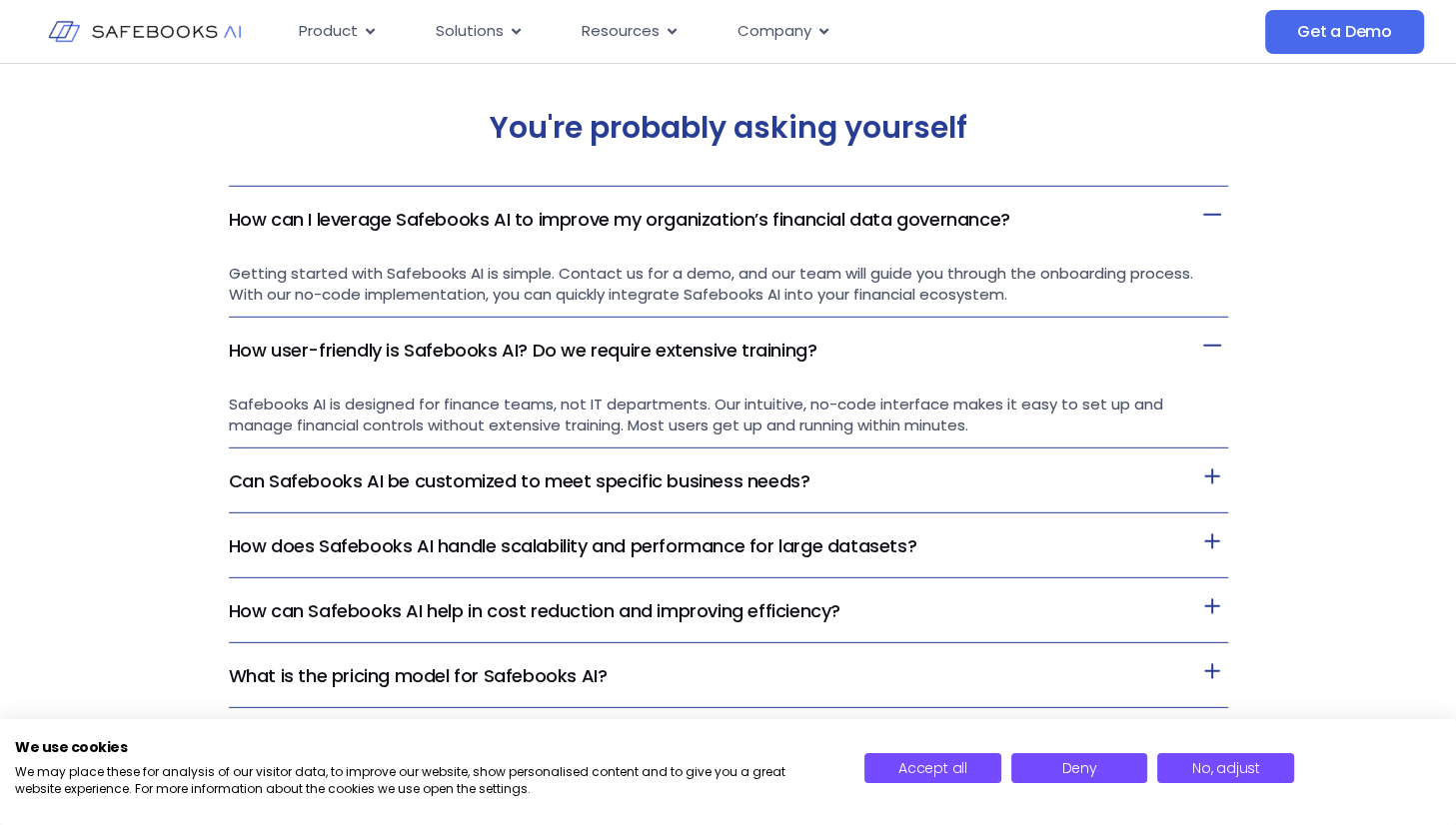 scroll, scrollTop: 5545, scrollLeft: 0, axis: vertical 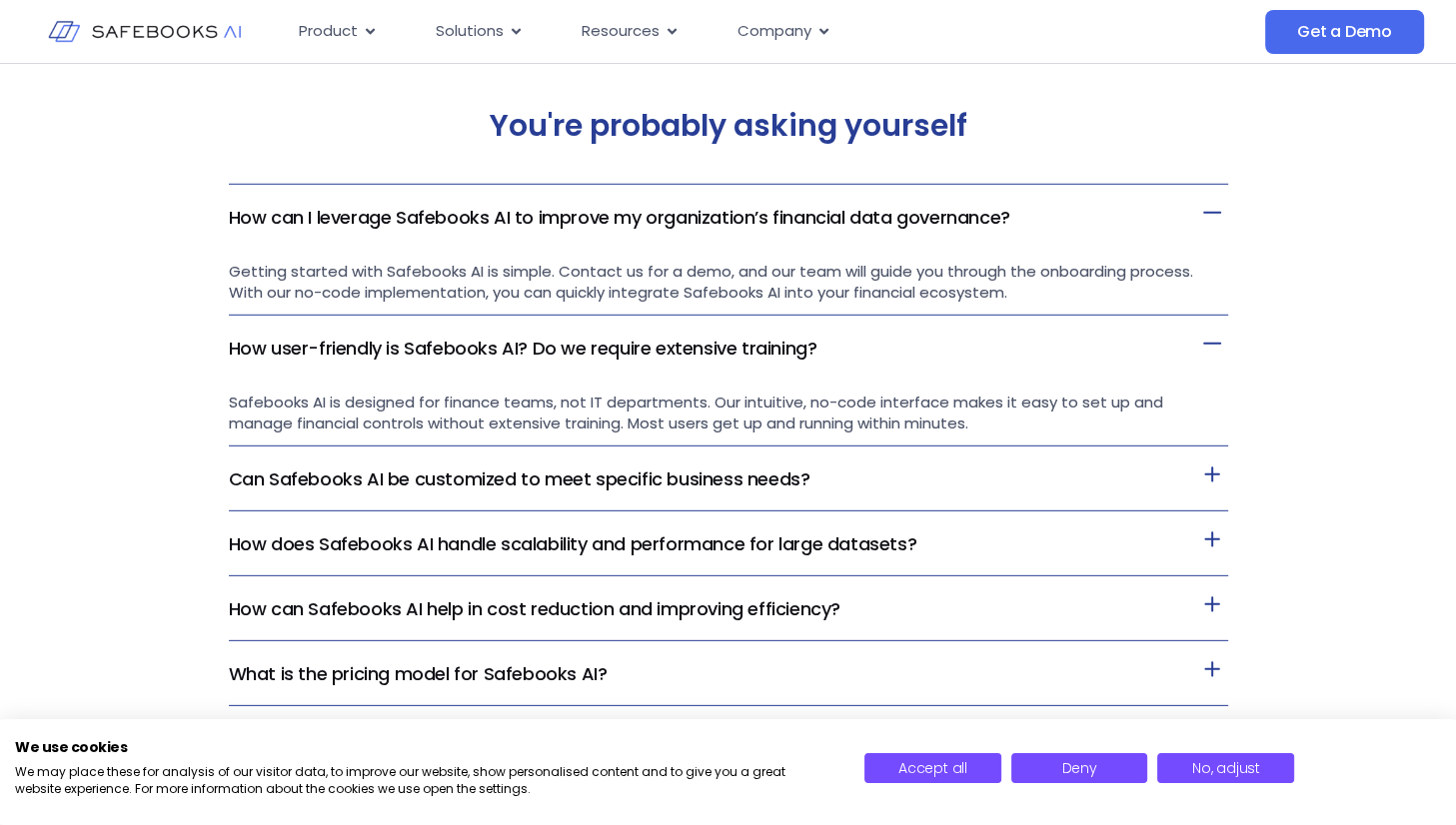 click on "Can Safebooks AI be customized to meet specific business needs?" at bounding box center (520, 478) 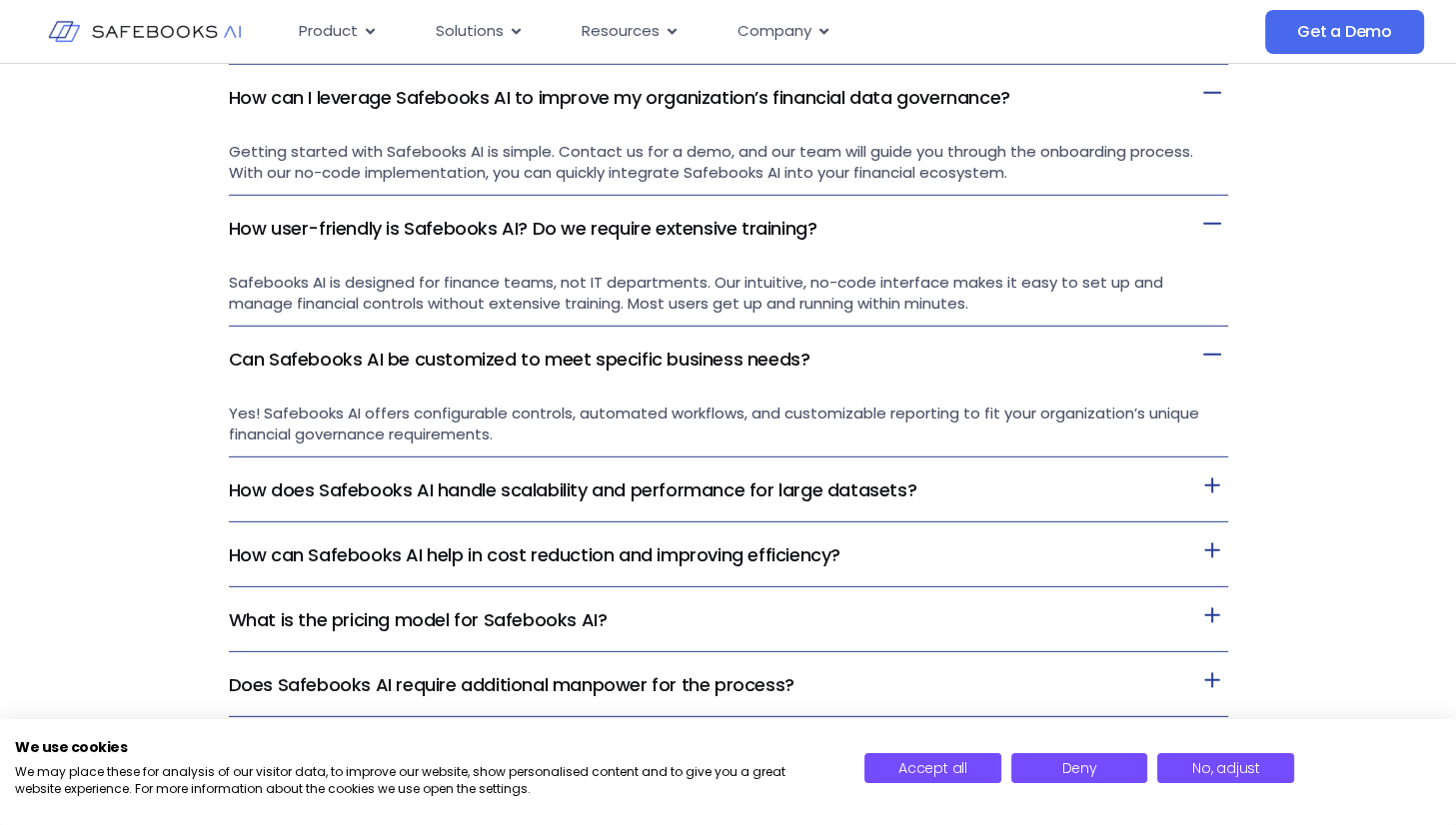 scroll, scrollTop: 5667, scrollLeft: 0, axis: vertical 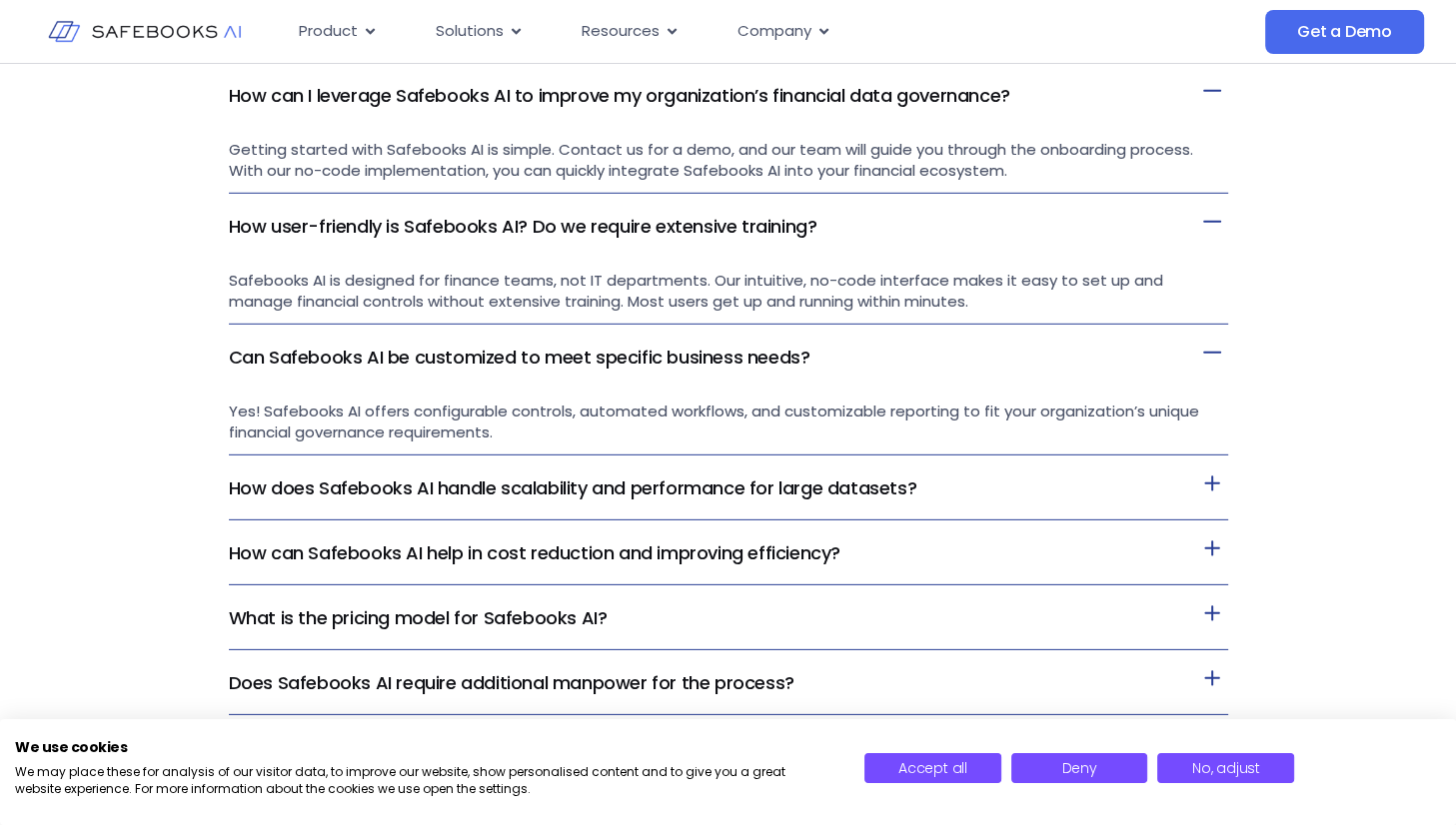 click on "How does Safebooks AI handle scalability and performance for large datasets?" at bounding box center [573, 487] 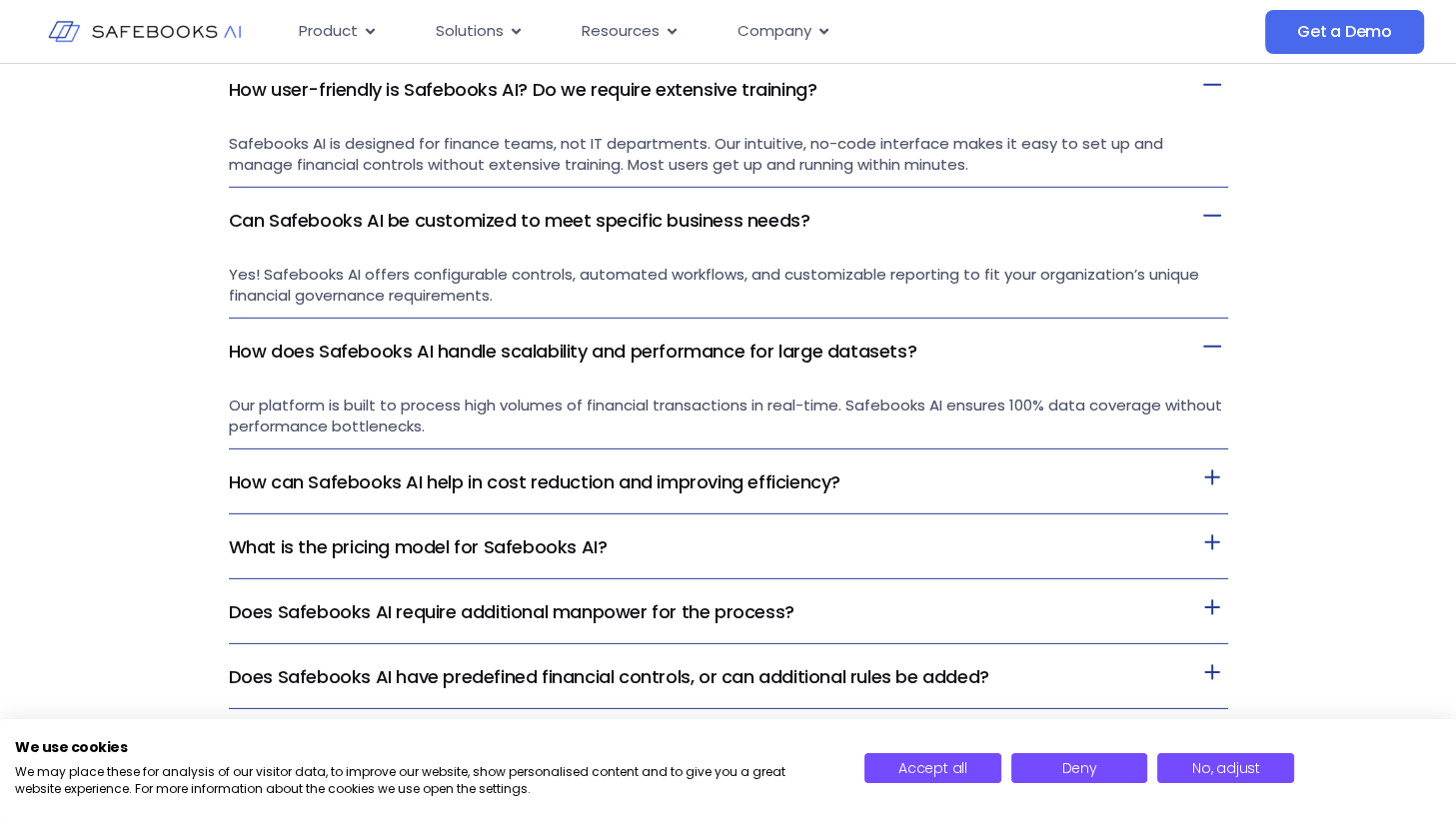 scroll, scrollTop: 5805, scrollLeft: 0, axis: vertical 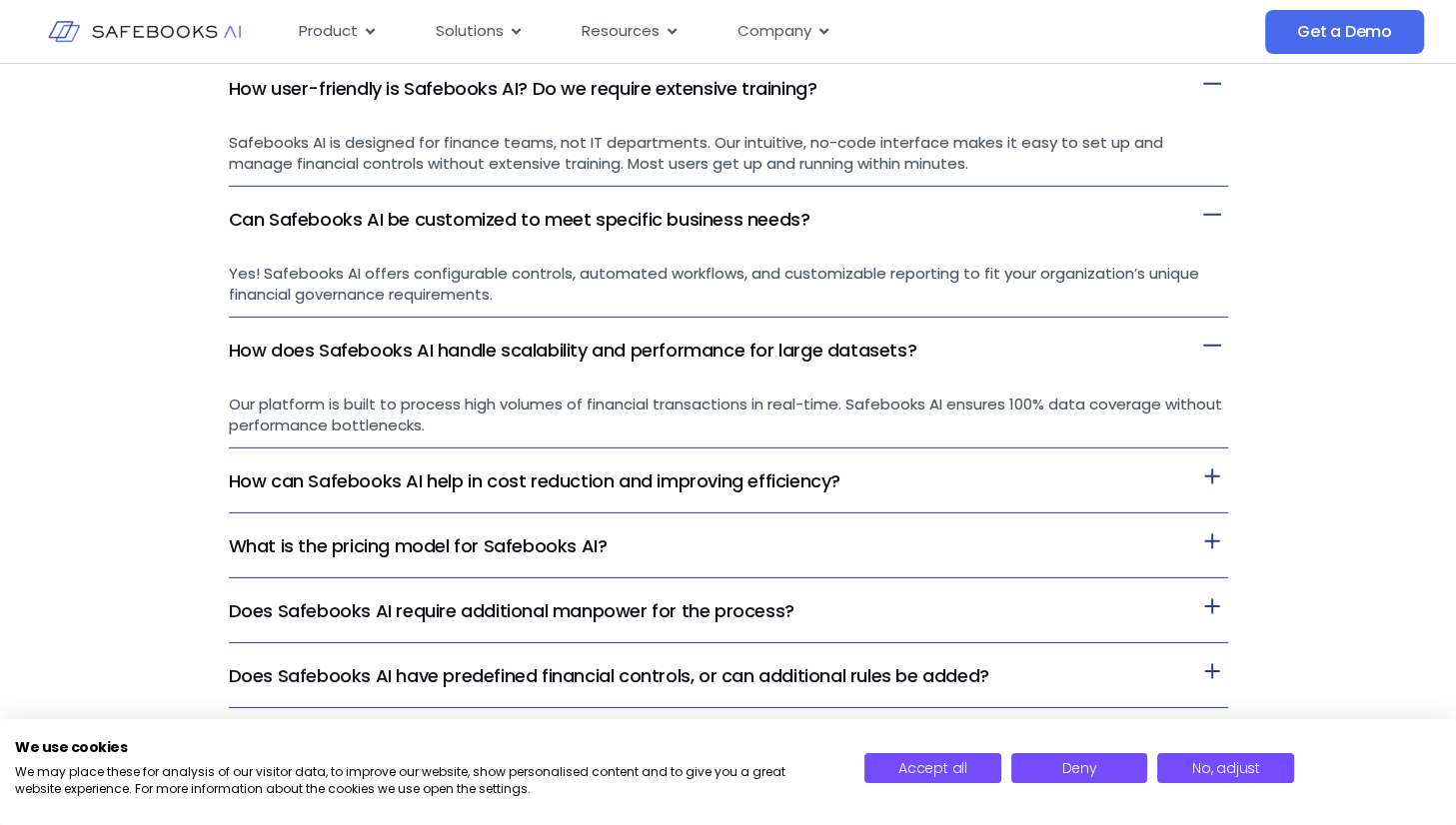 click on "How can Safebooks AI help in cost reduction and improving efficiency?" at bounding box center (535, 480) 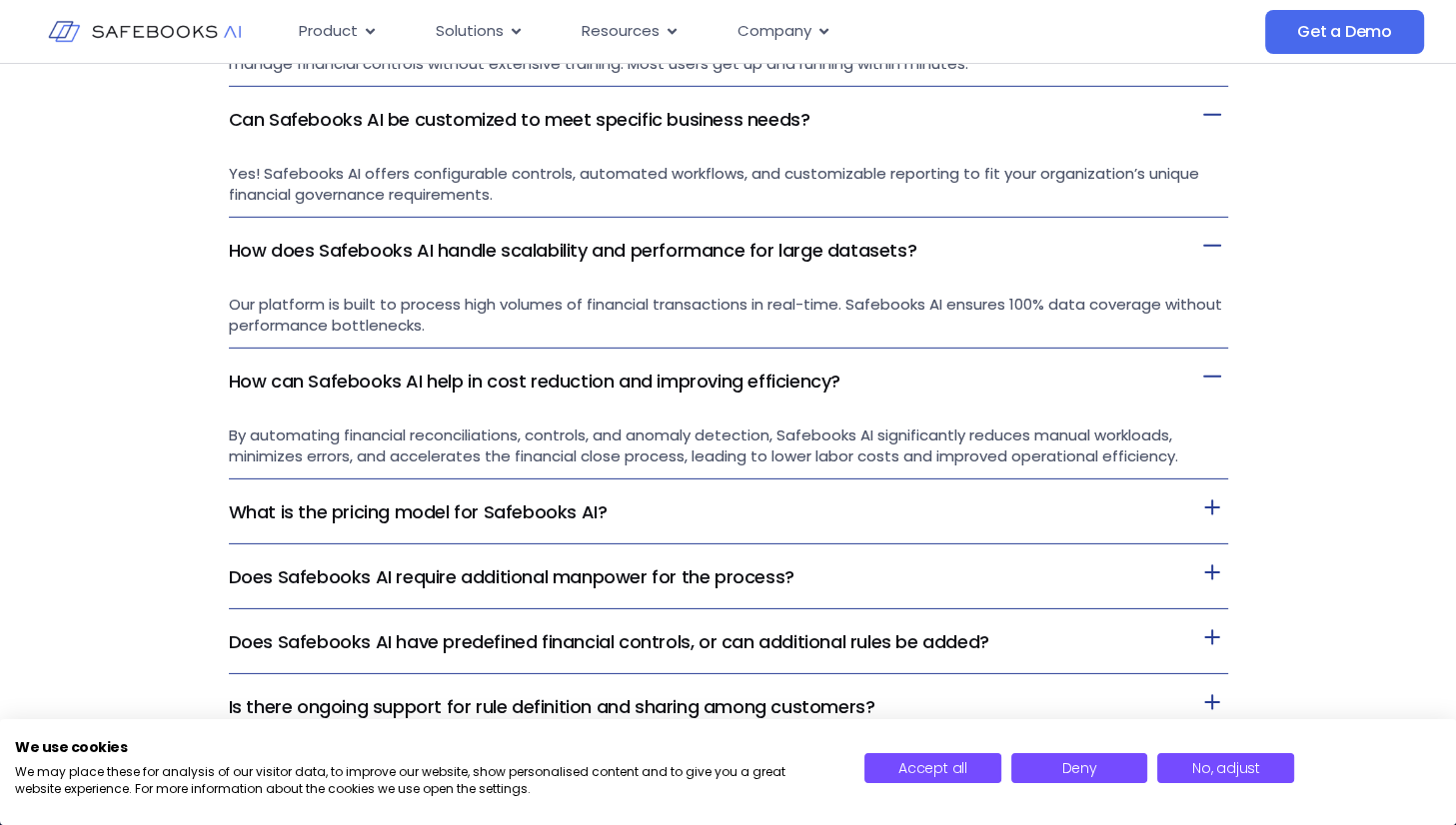 scroll, scrollTop: 5905, scrollLeft: 0, axis: vertical 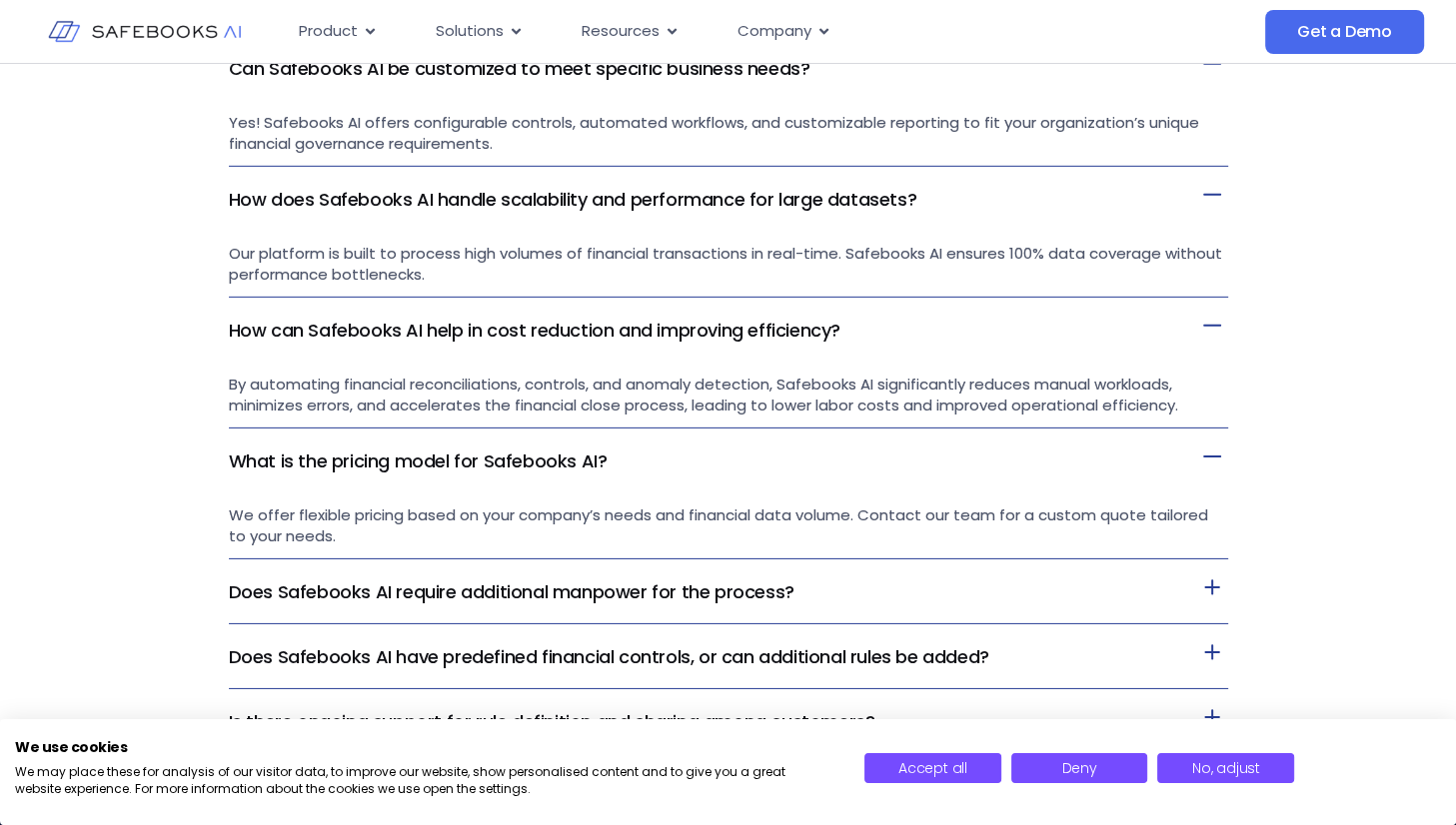 click on "Does Safebooks AI require additional manpower for the process?" at bounding box center [728, 591] 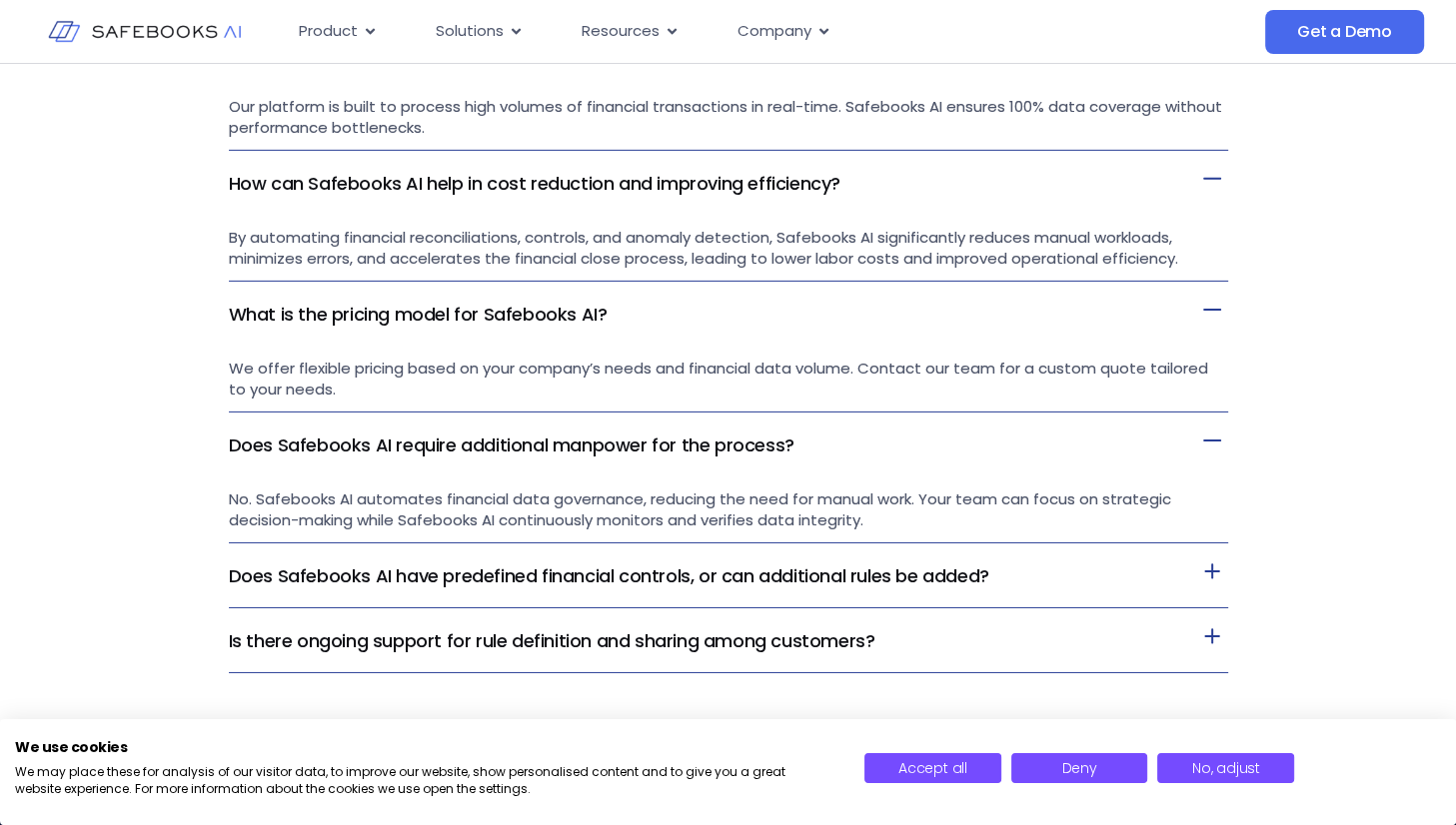 scroll, scrollTop: 6104, scrollLeft: 0, axis: vertical 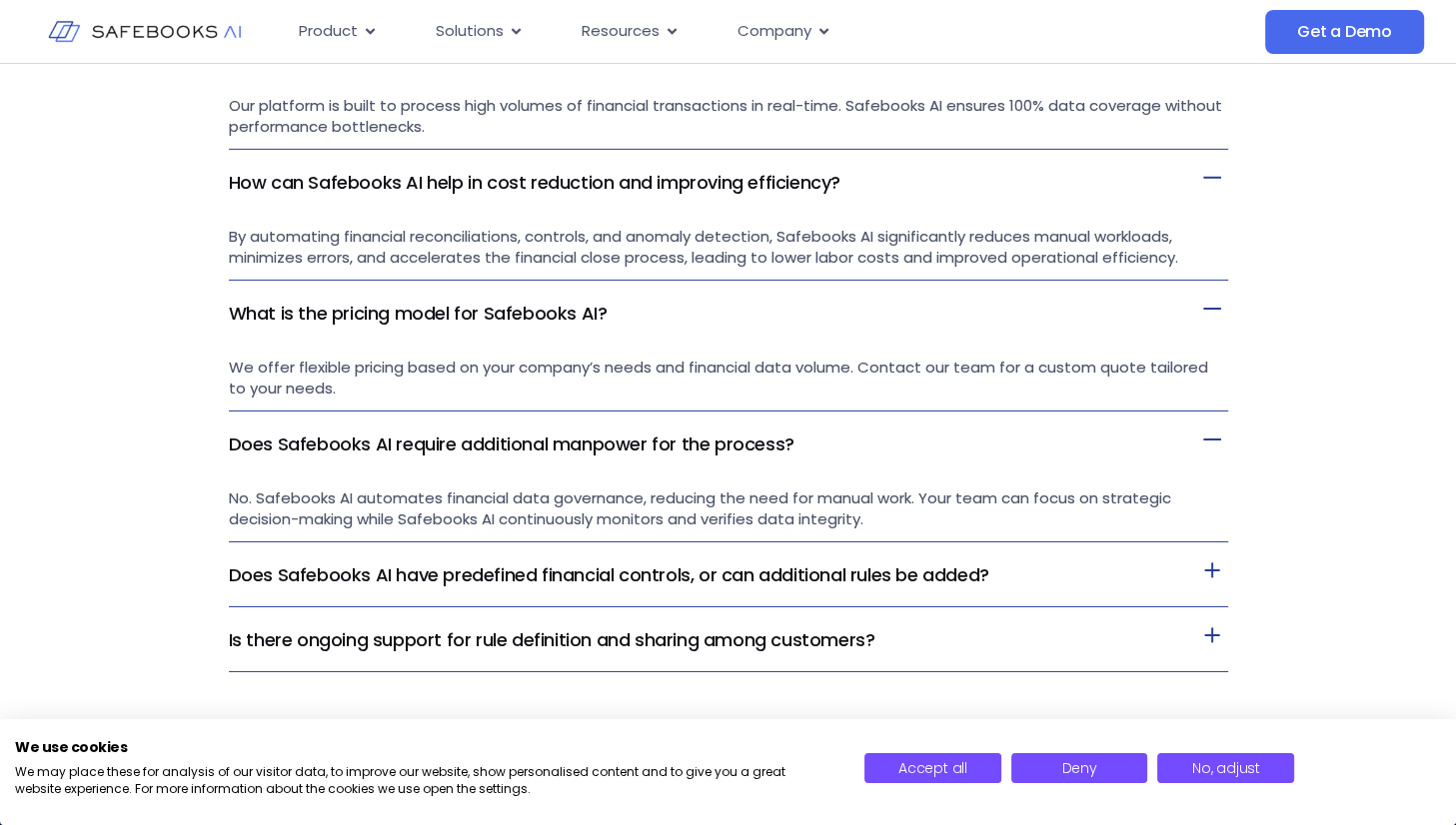 click on "Does Safebooks AI have predefined financial controls, or can additional rules be added?" at bounding box center (609, 574) 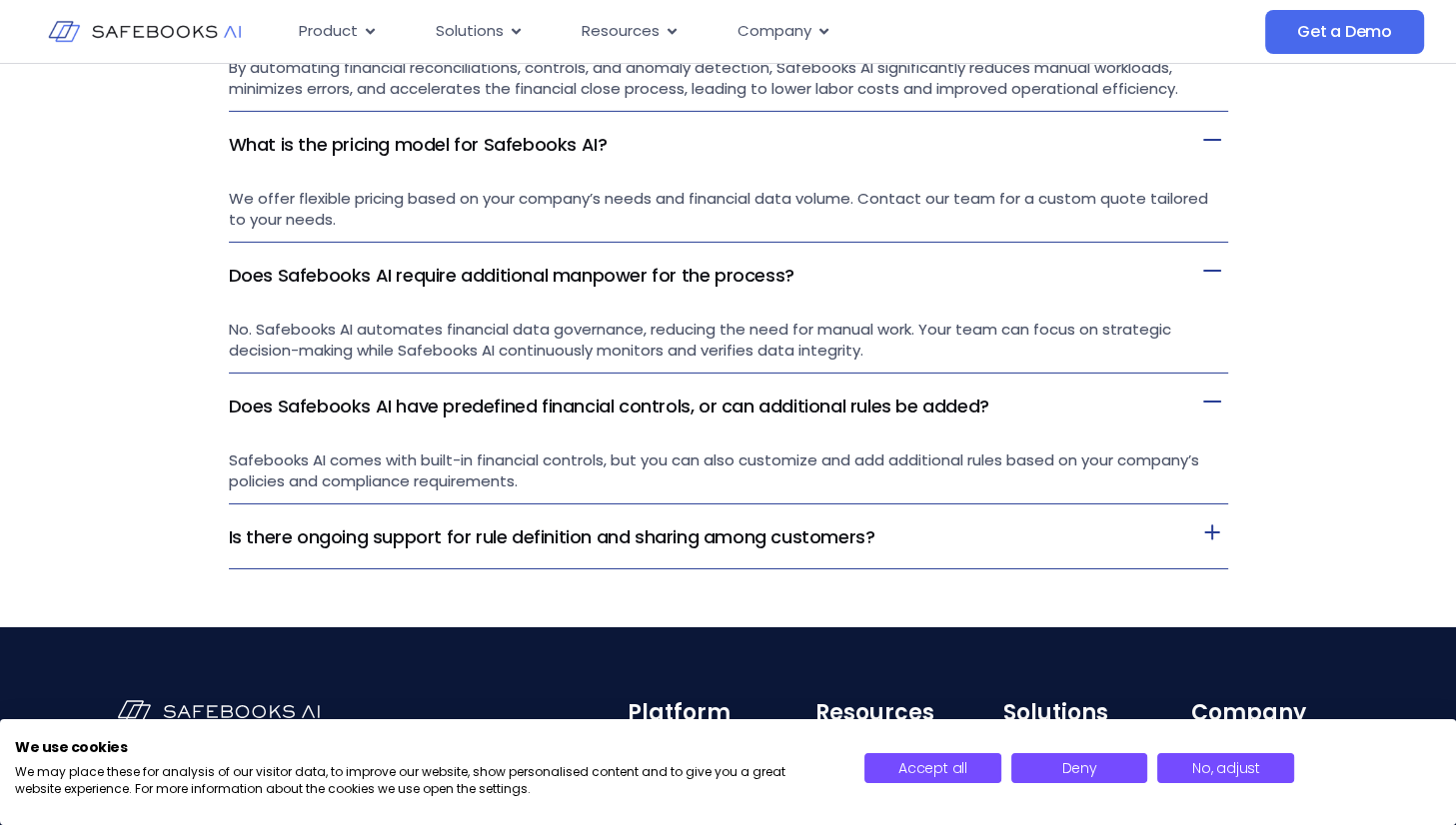 scroll, scrollTop: 6275, scrollLeft: 0, axis: vertical 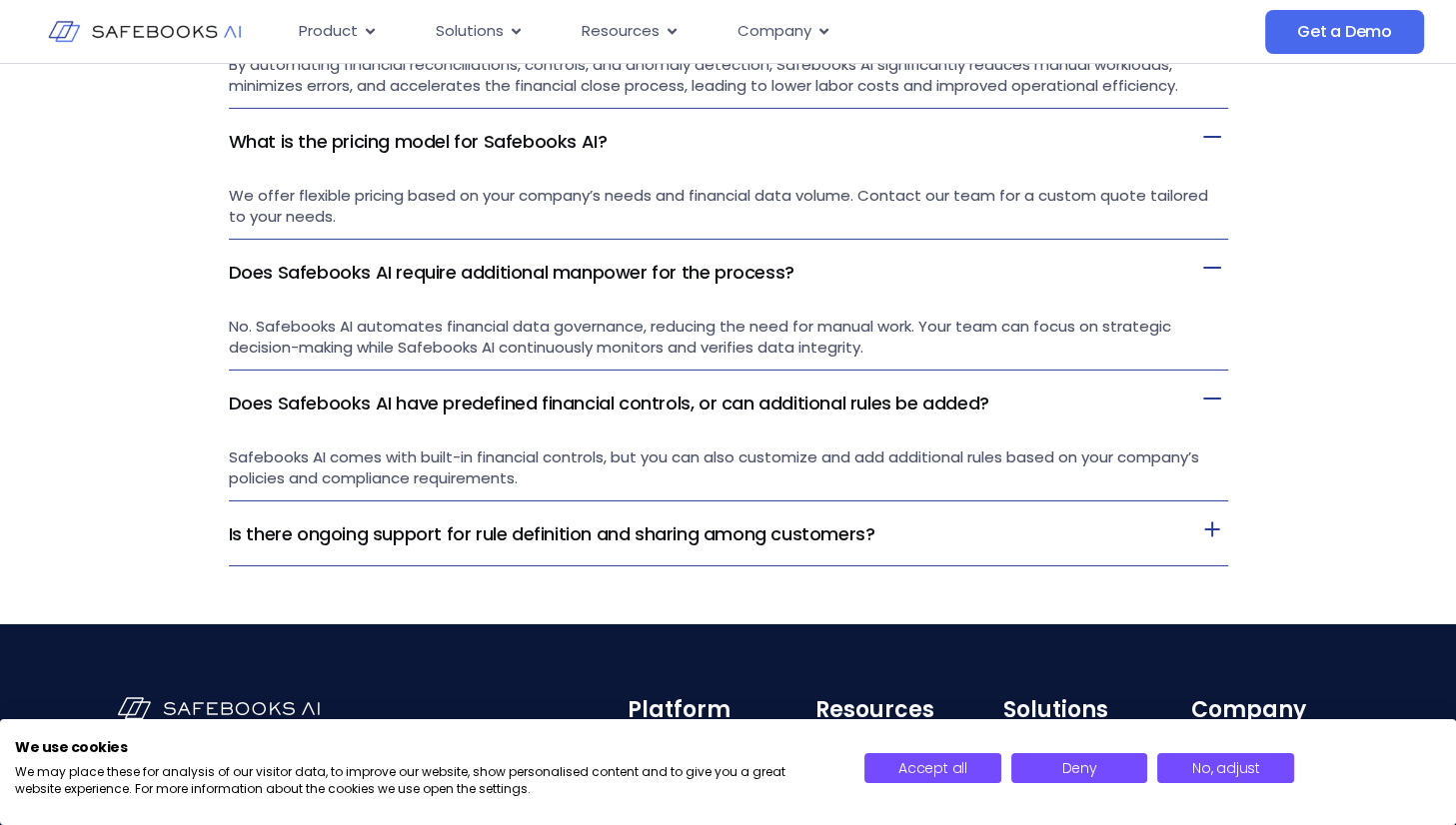click on "Is there ongoing support for rule definition and sharing among customers?" at bounding box center (728, 533) 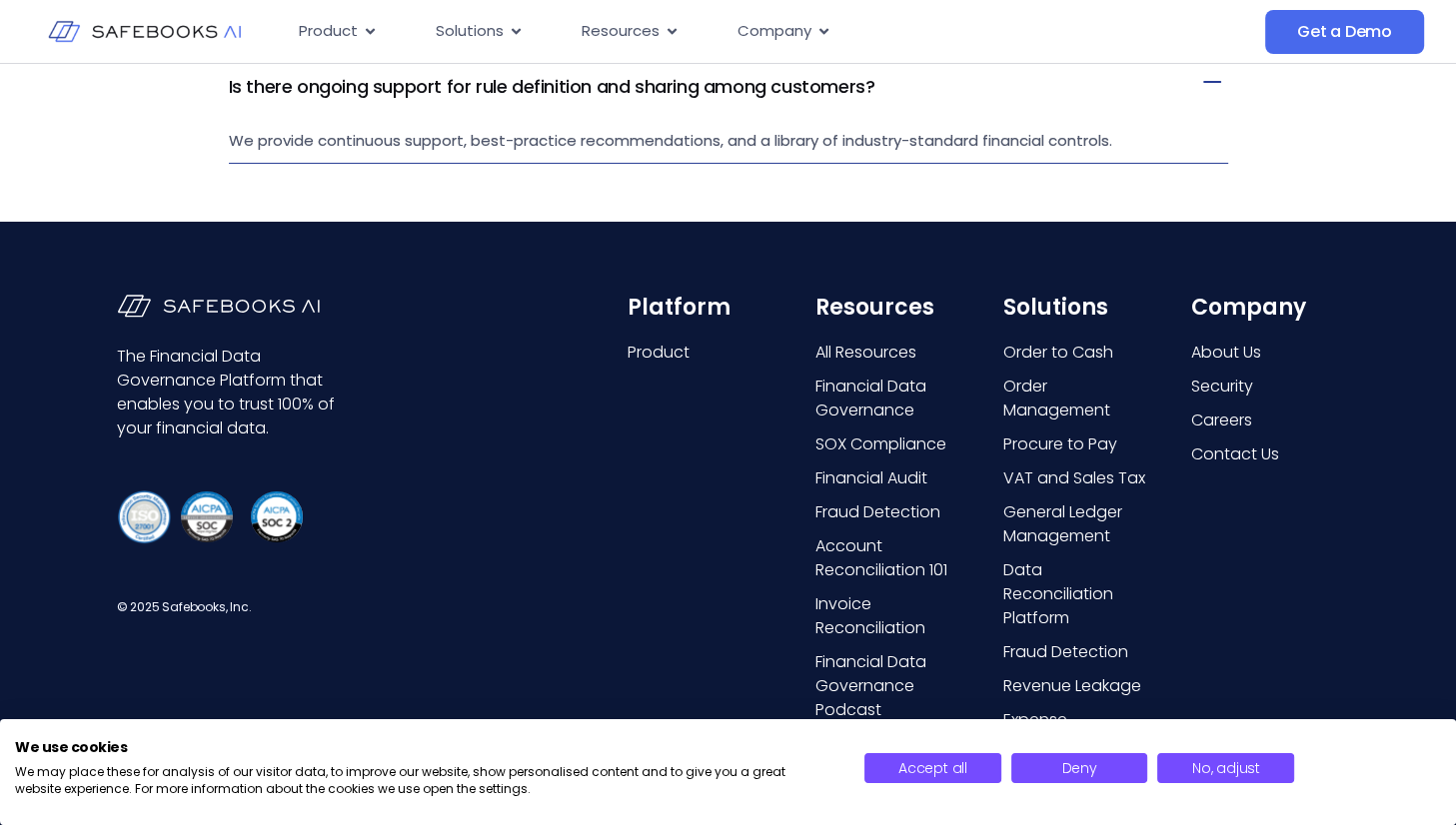 scroll, scrollTop: 6734, scrollLeft: 0, axis: vertical 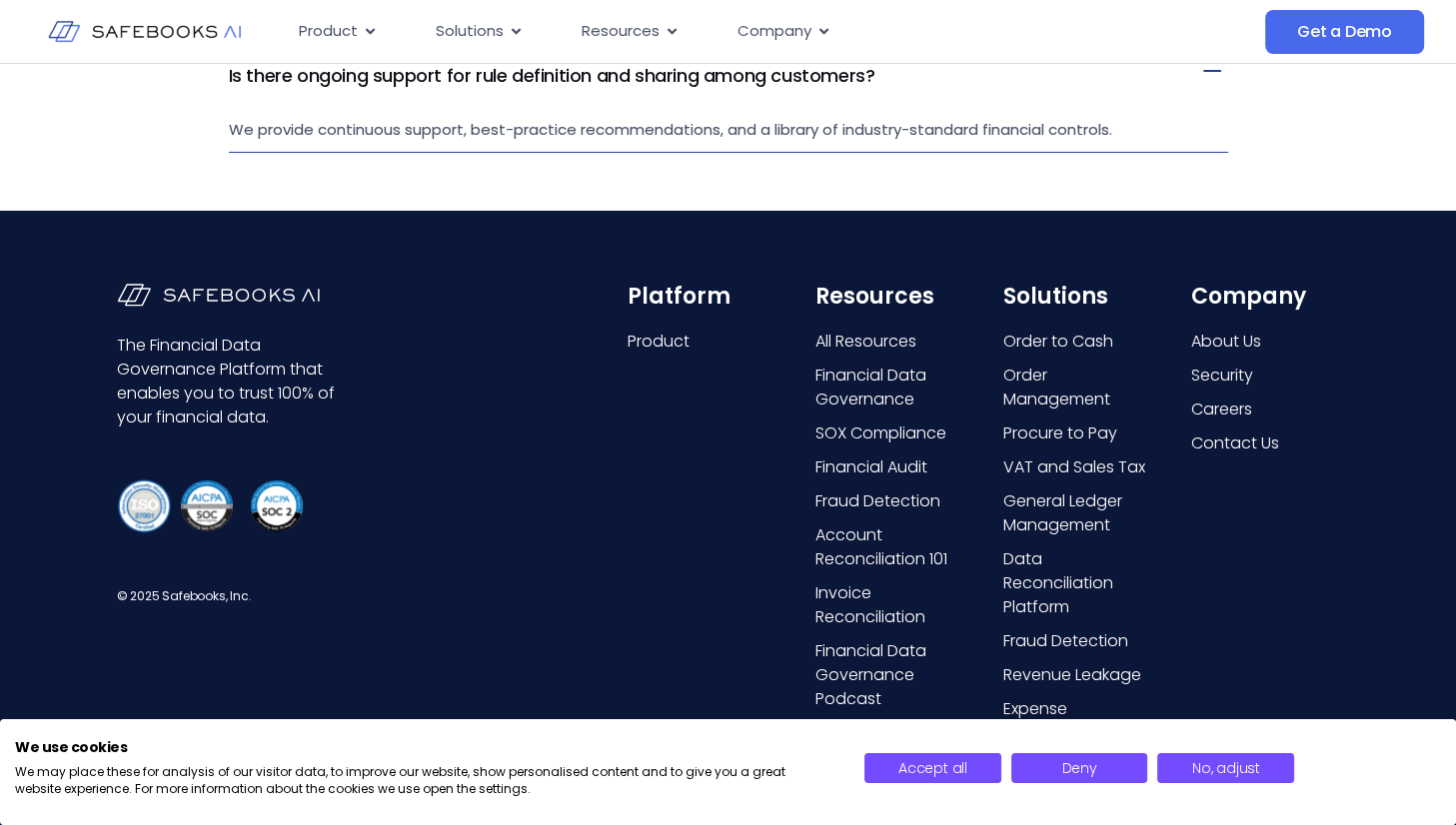 click on "Platform
Product" at bounding box center [702, 543] 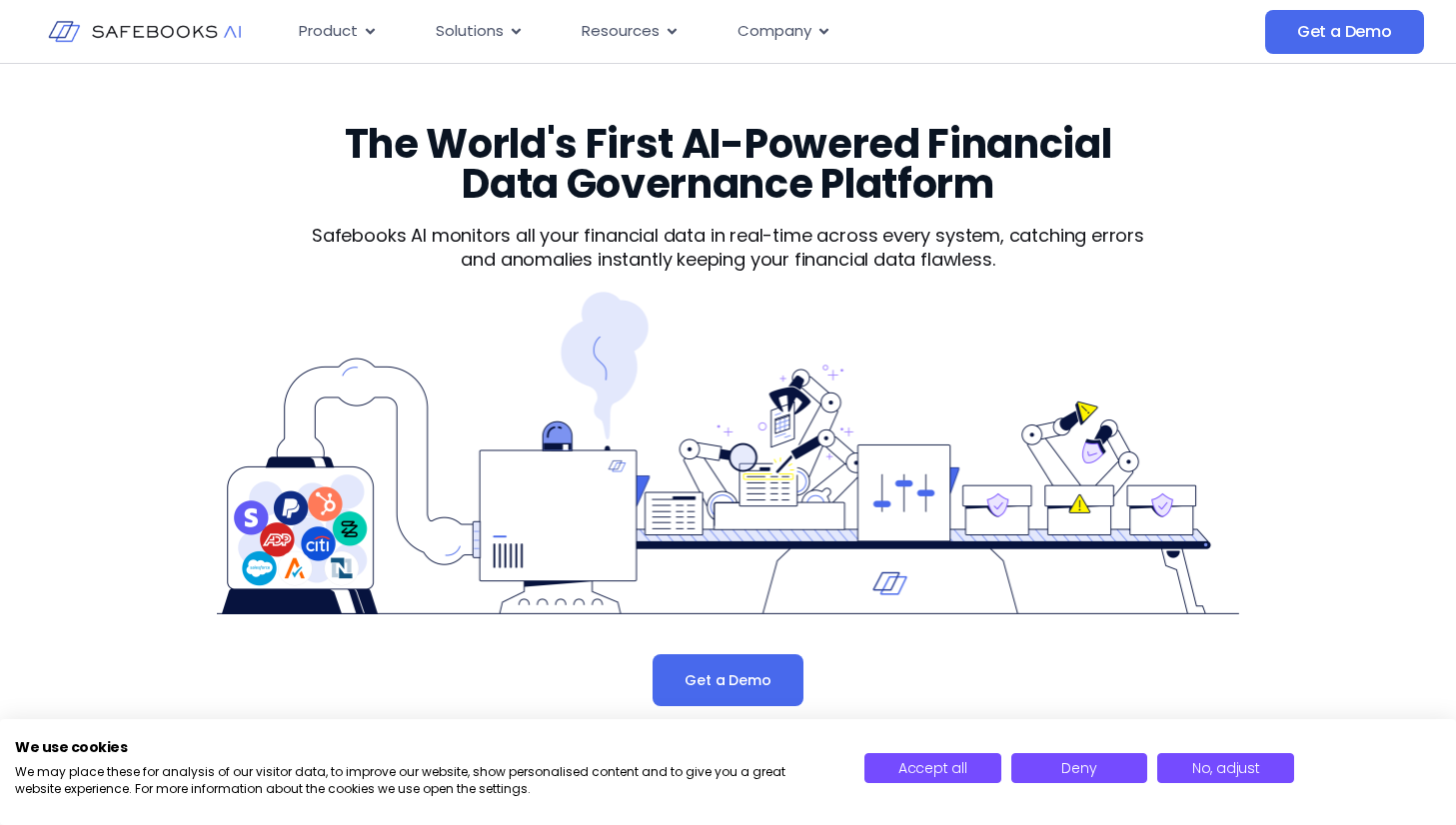 scroll, scrollTop: 0, scrollLeft: 0, axis: both 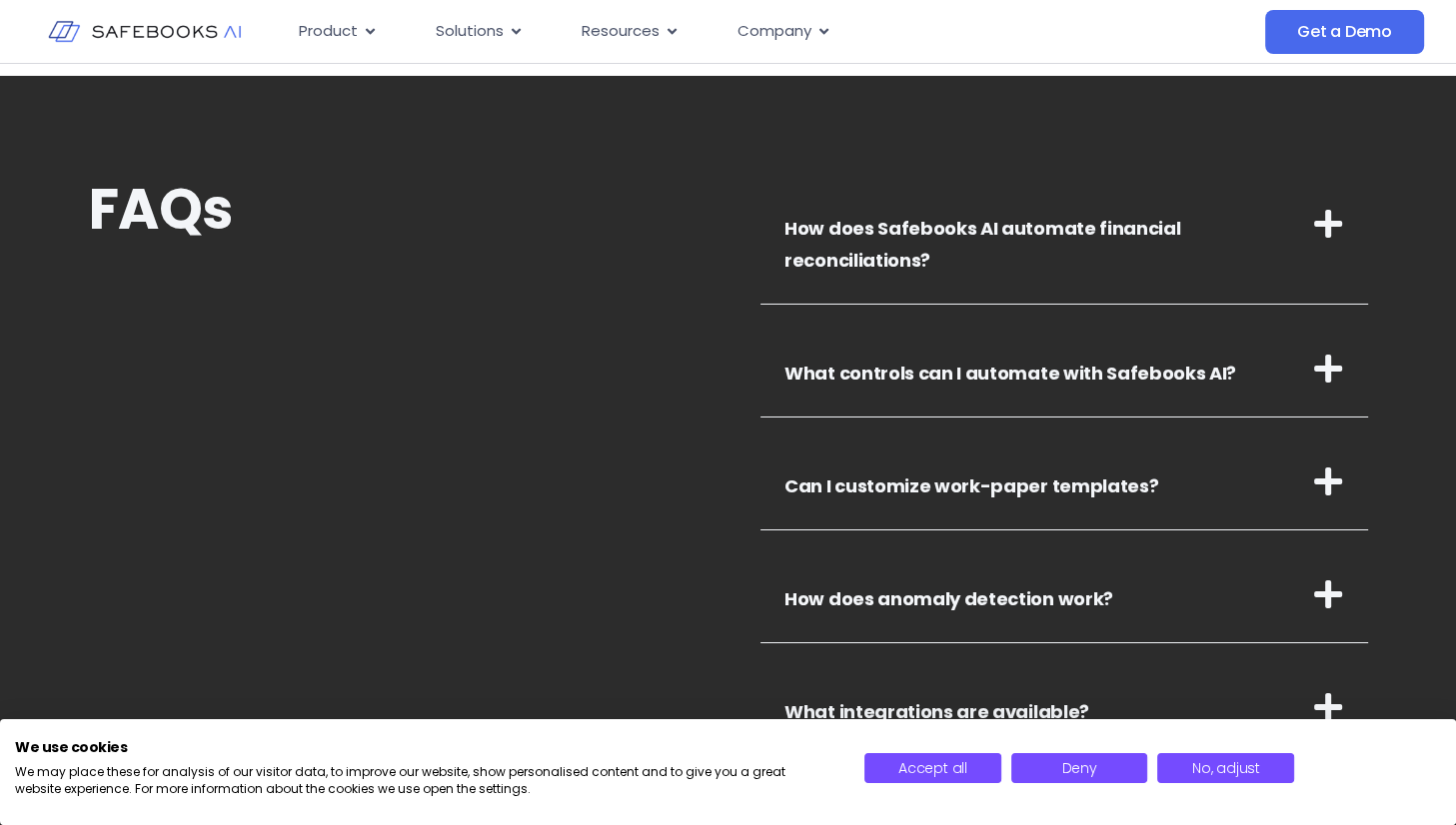 click on "How does Safebooks AI automate financial reconciliations?" at bounding box center (1064, 240) 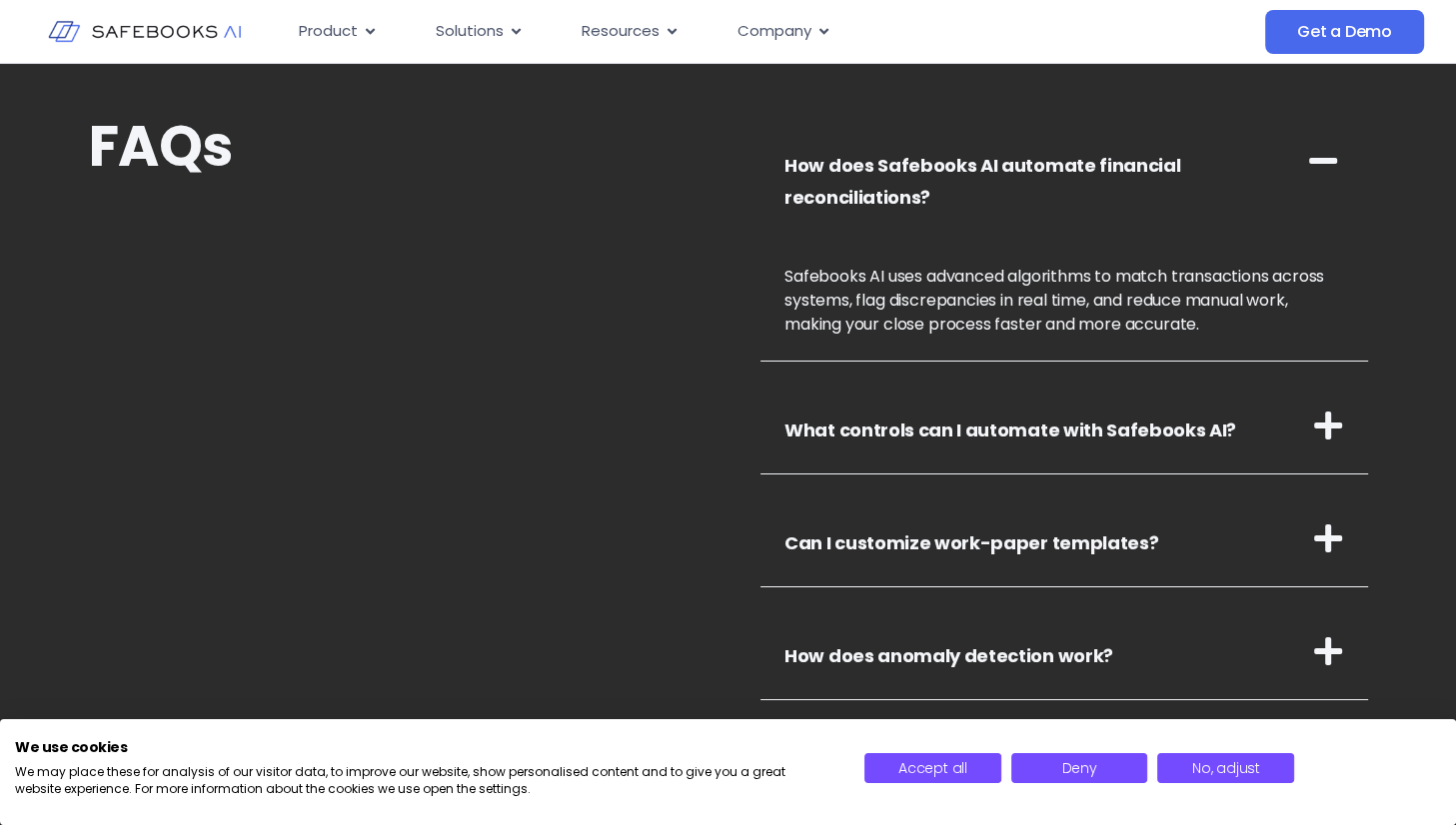 scroll, scrollTop: 6820, scrollLeft: 0, axis: vertical 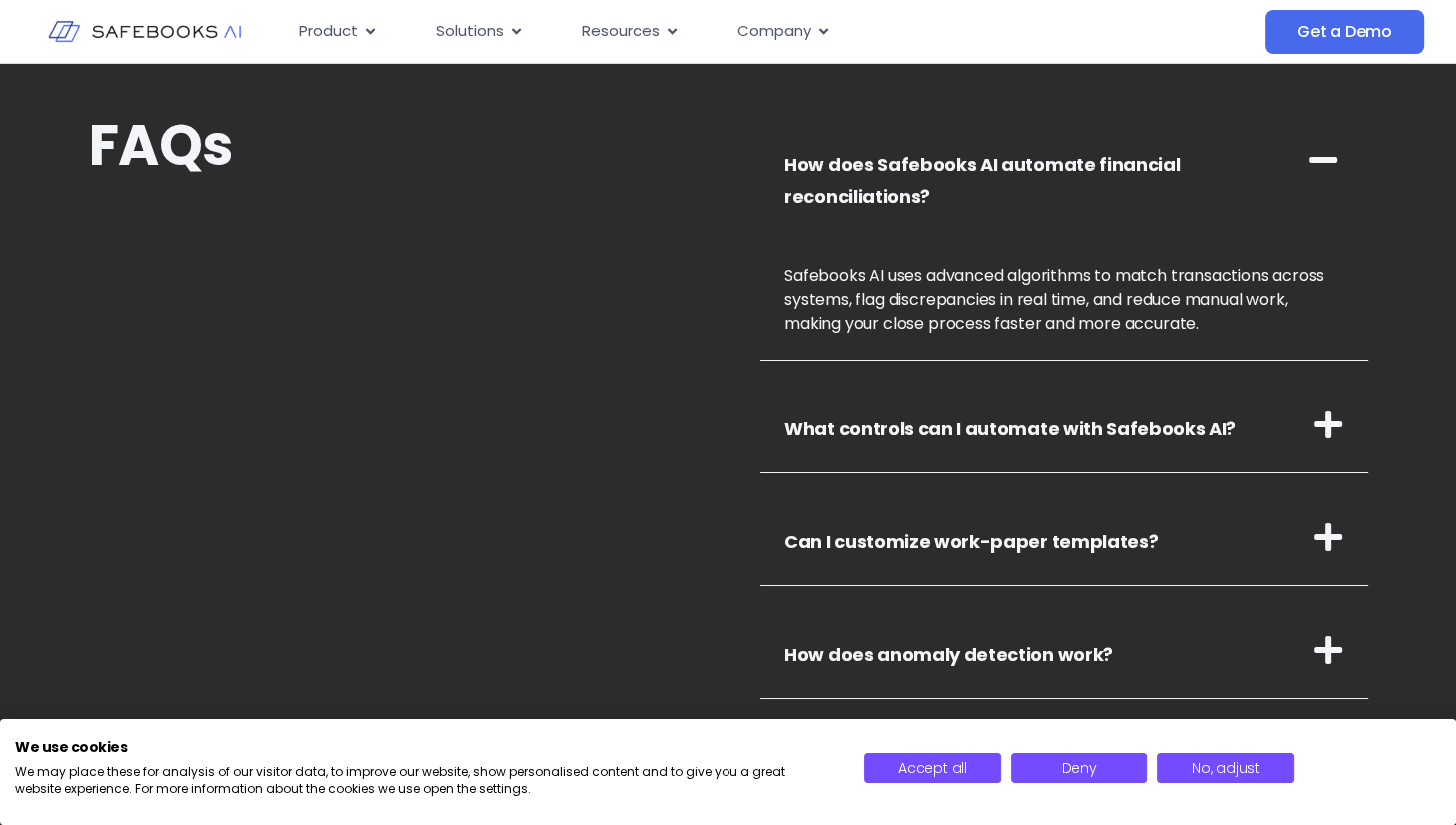 click at bounding box center [1328, 424] 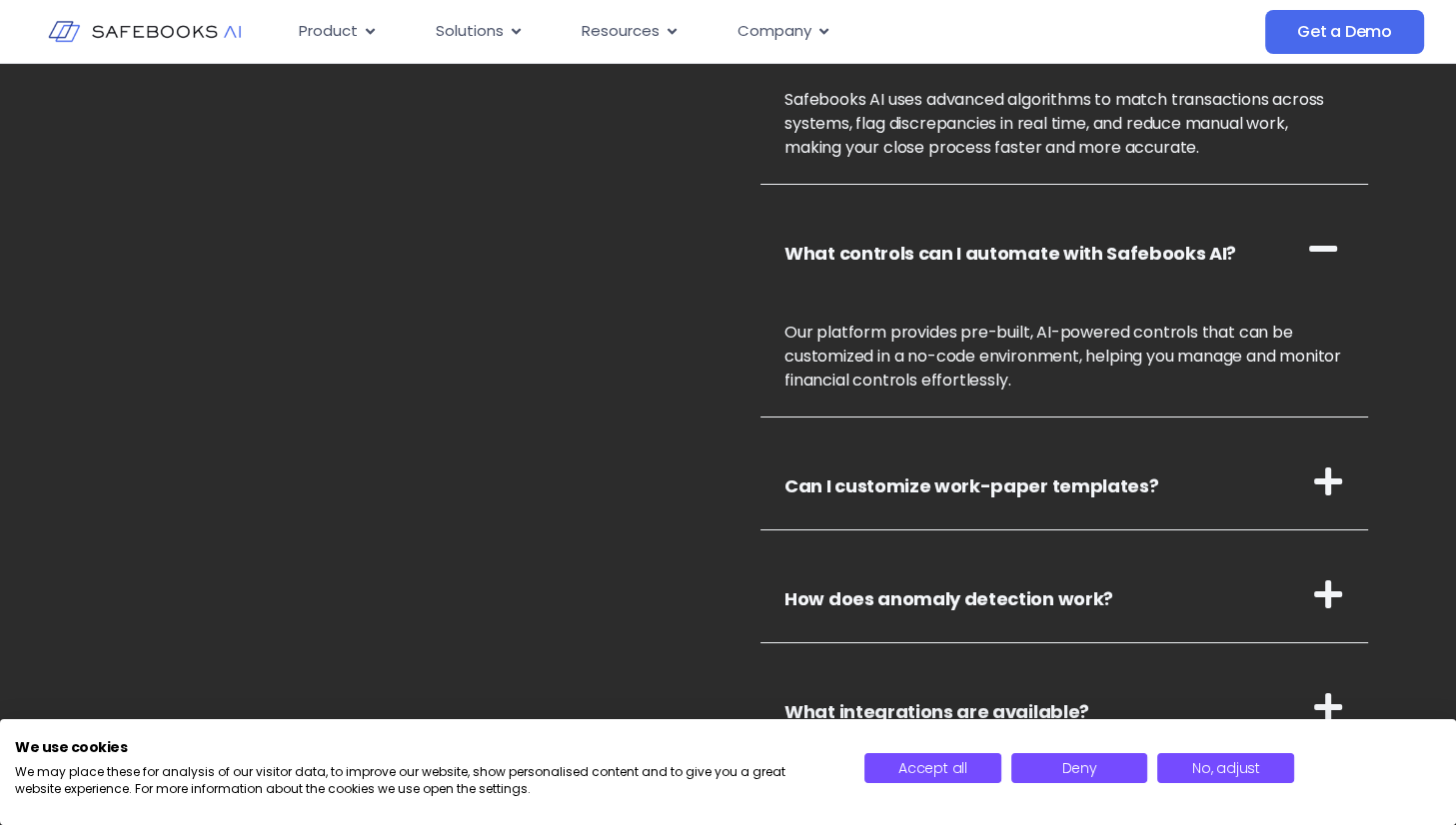 scroll, scrollTop: 7000, scrollLeft: 0, axis: vertical 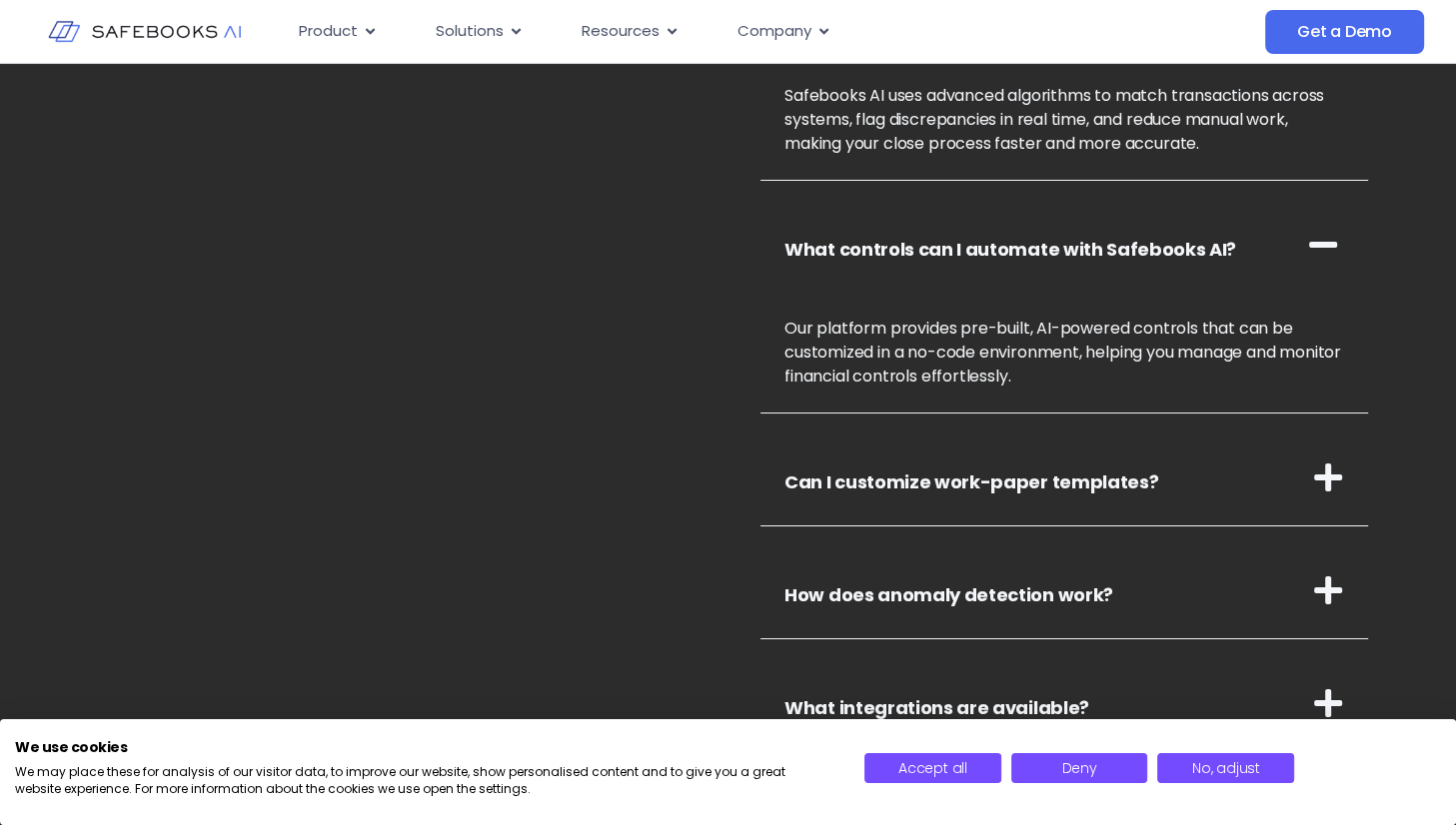 click at bounding box center (1328, 477) 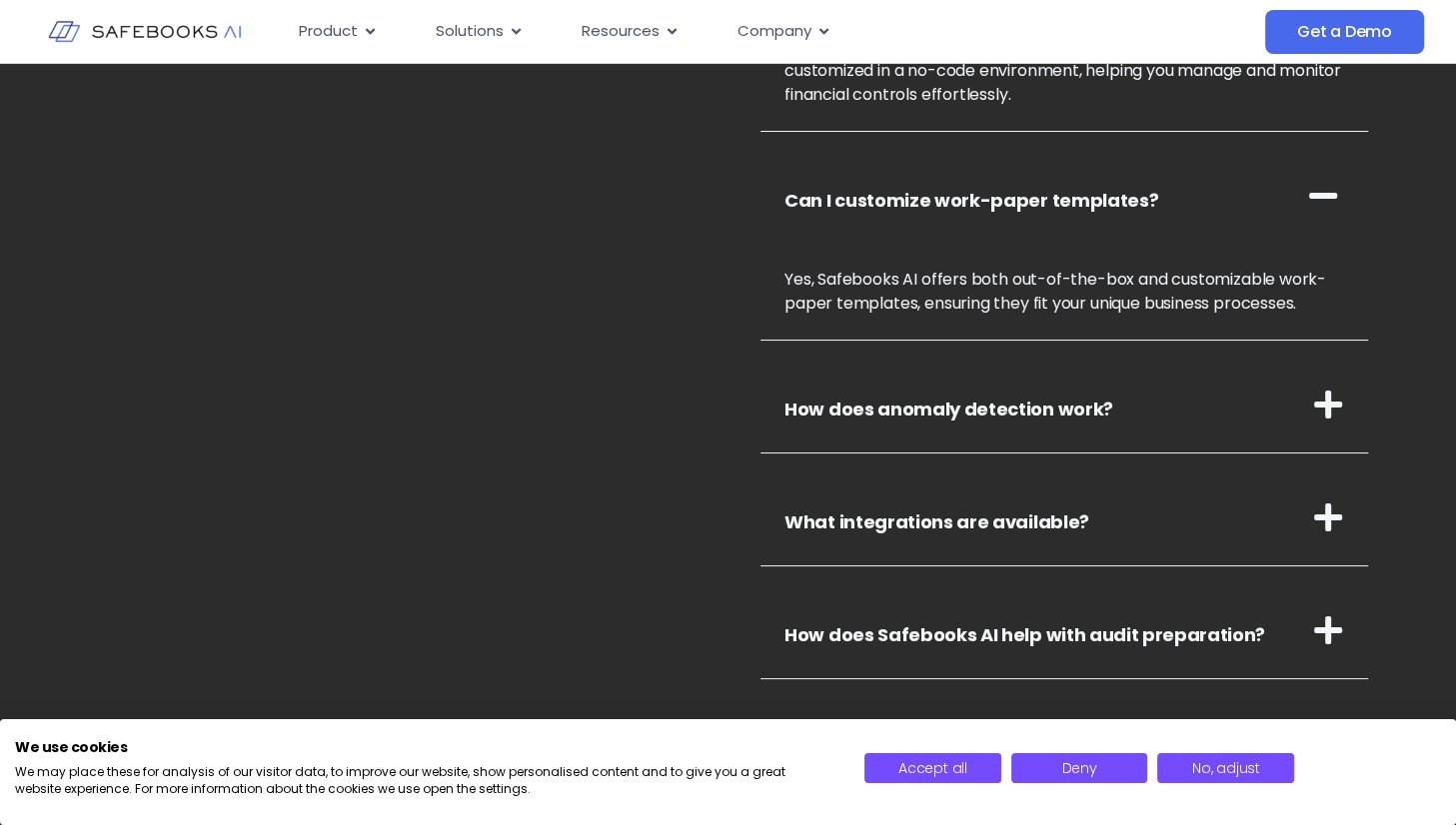 scroll, scrollTop: 7283, scrollLeft: 0, axis: vertical 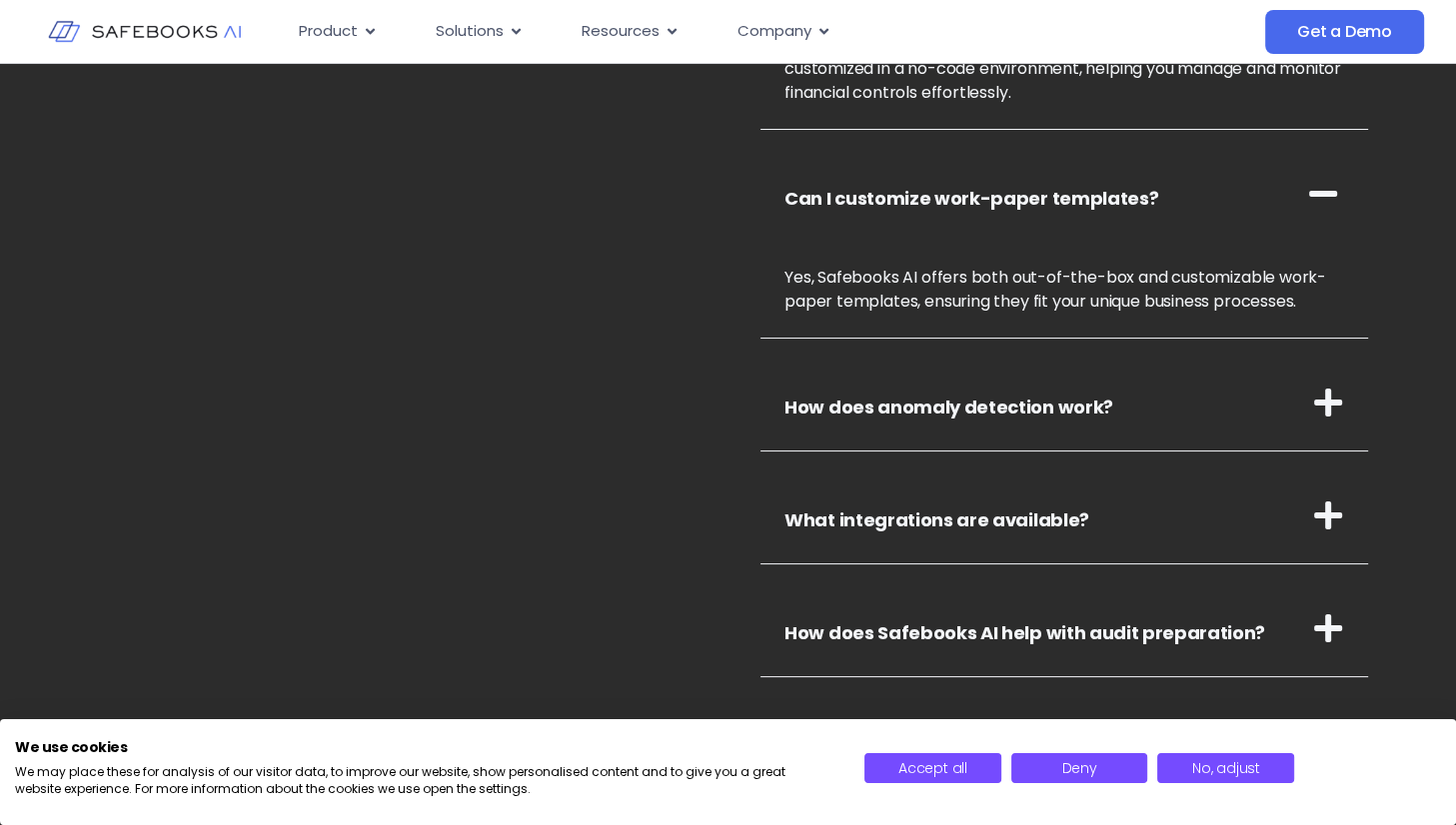 click at bounding box center (1328, 403) 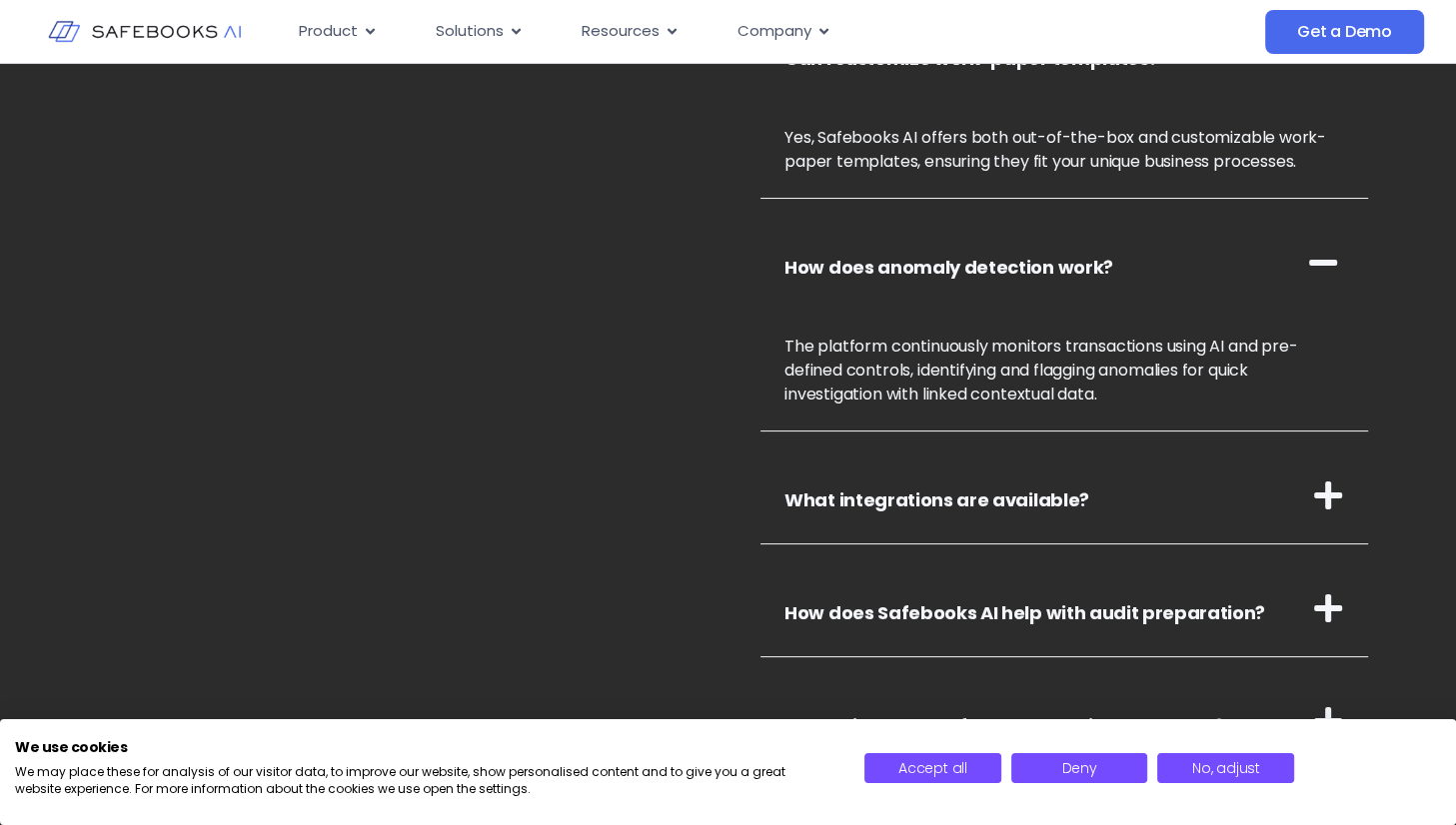 scroll, scrollTop: 7425, scrollLeft: 0, axis: vertical 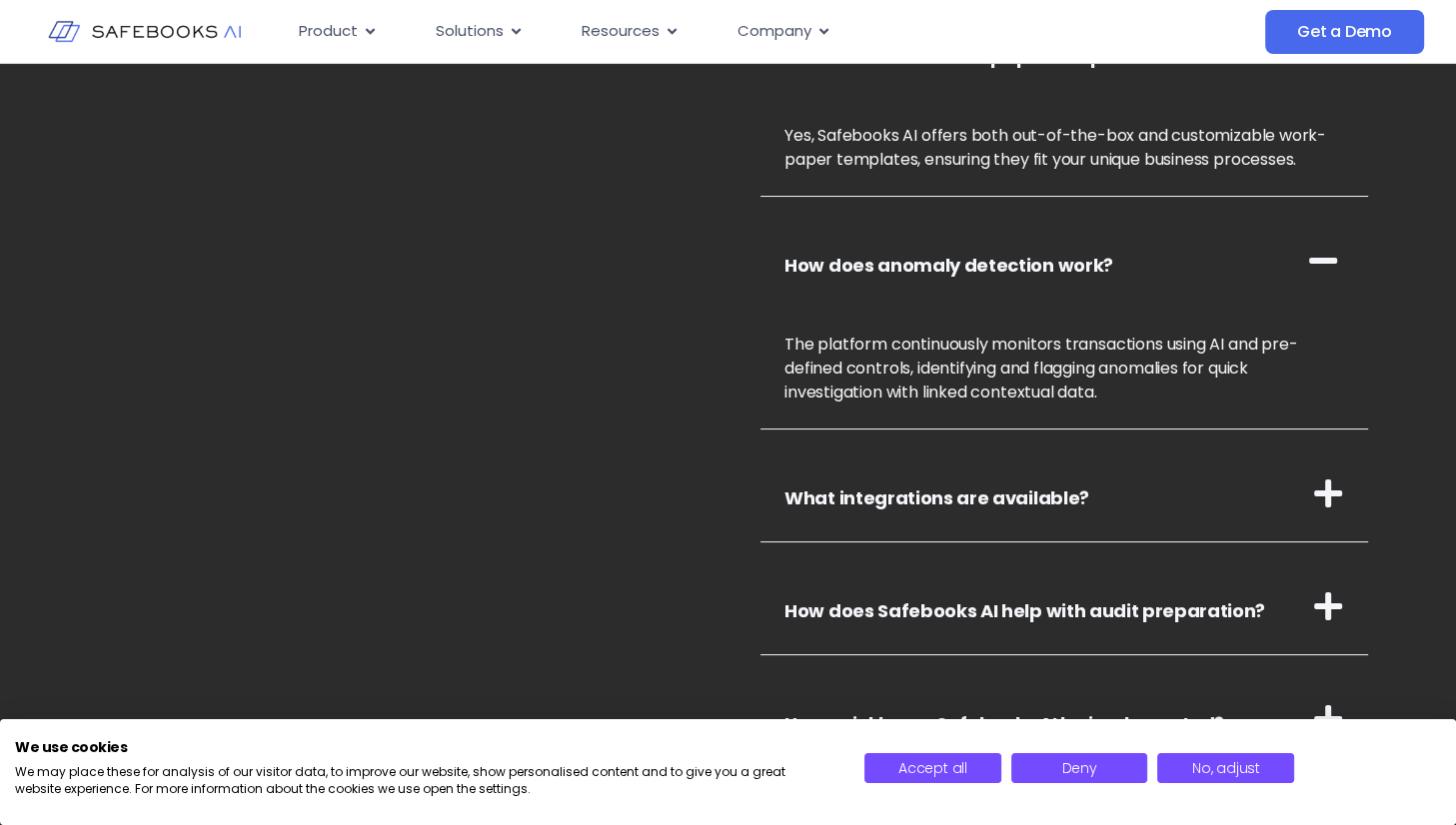 click at bounding box center [1328, 493] 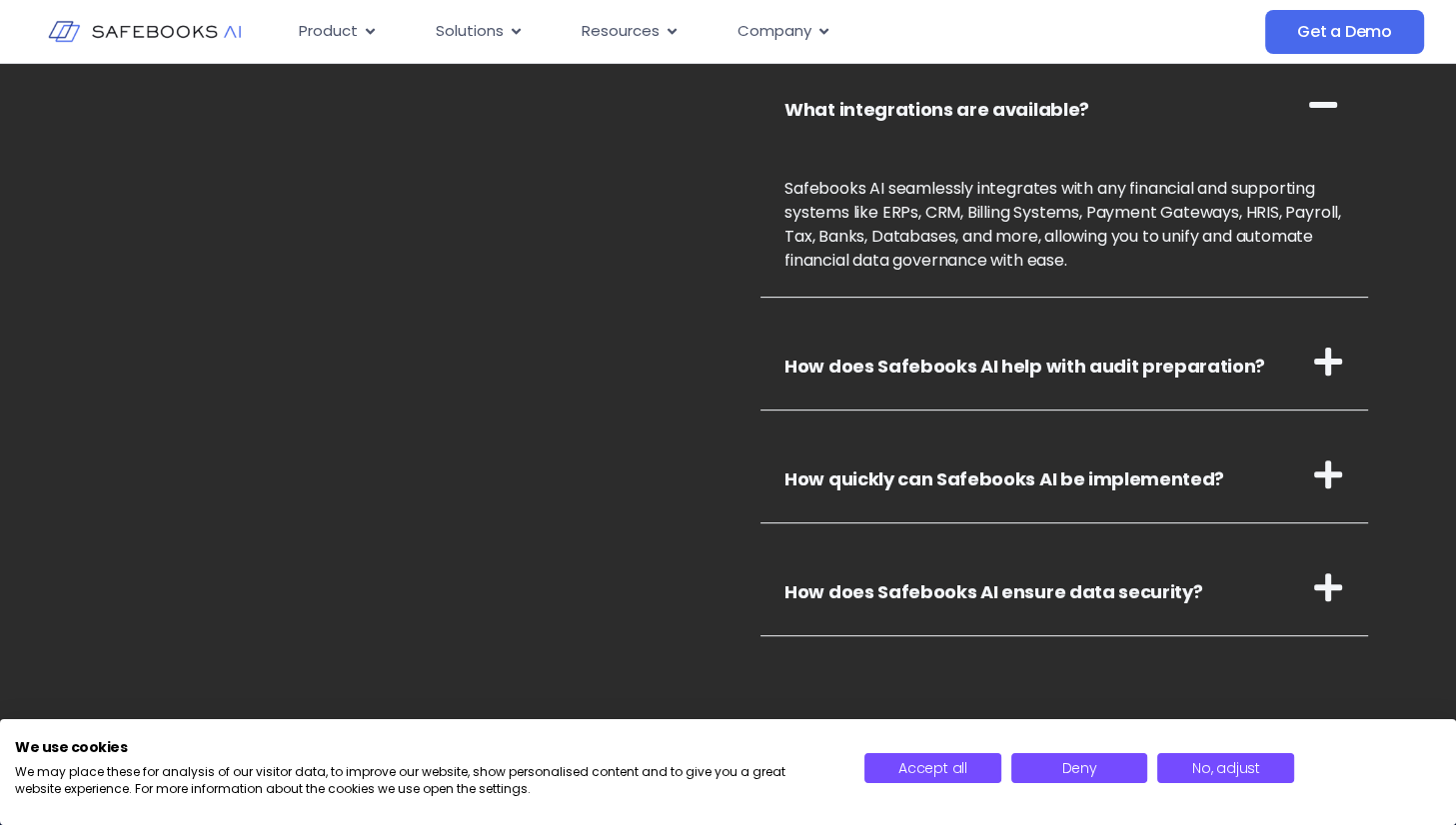 scroll, scrollTop: 7815, scrollLeft: 0, axis: vertical 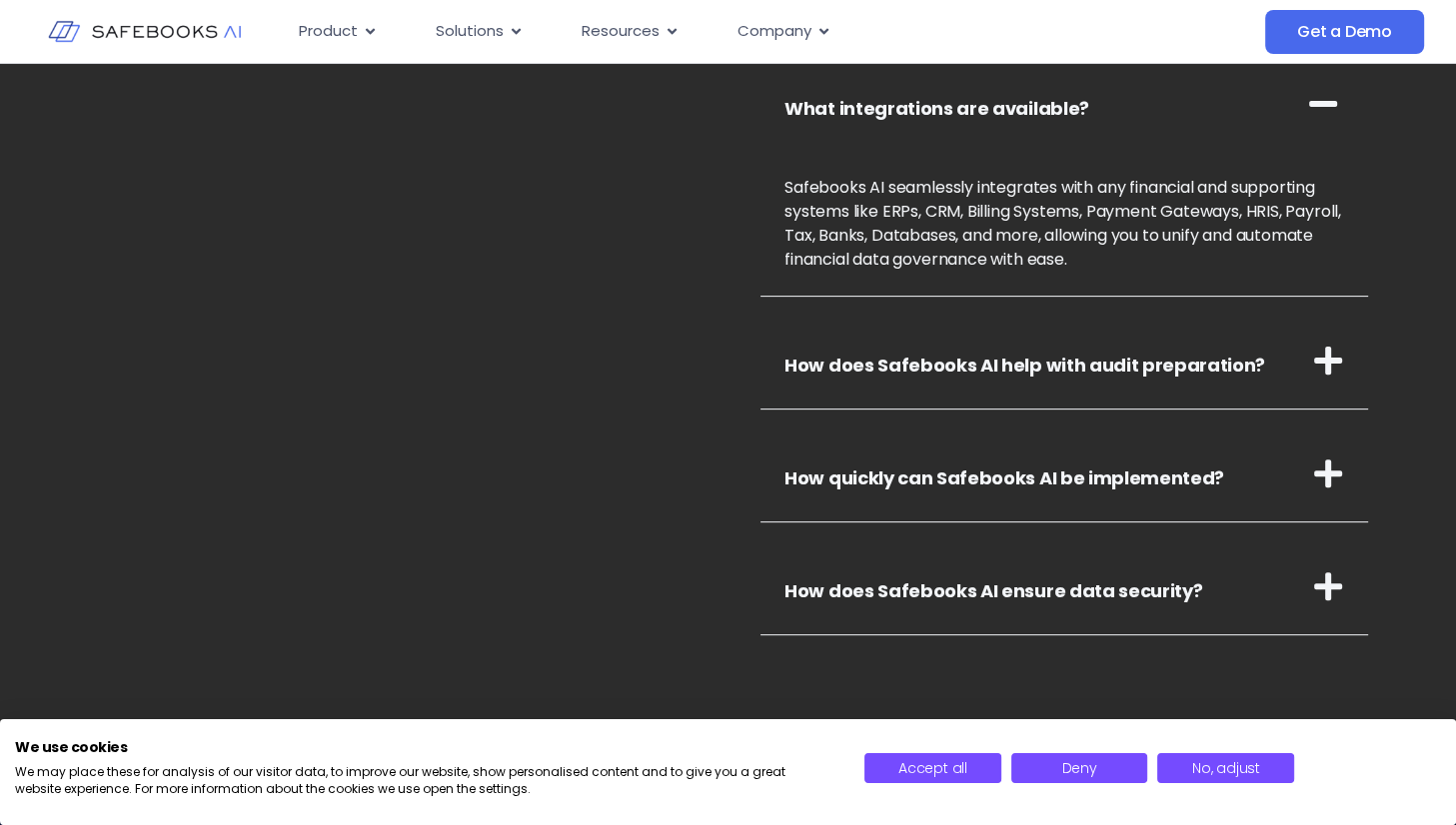 click at bounding box center (1328, 361) 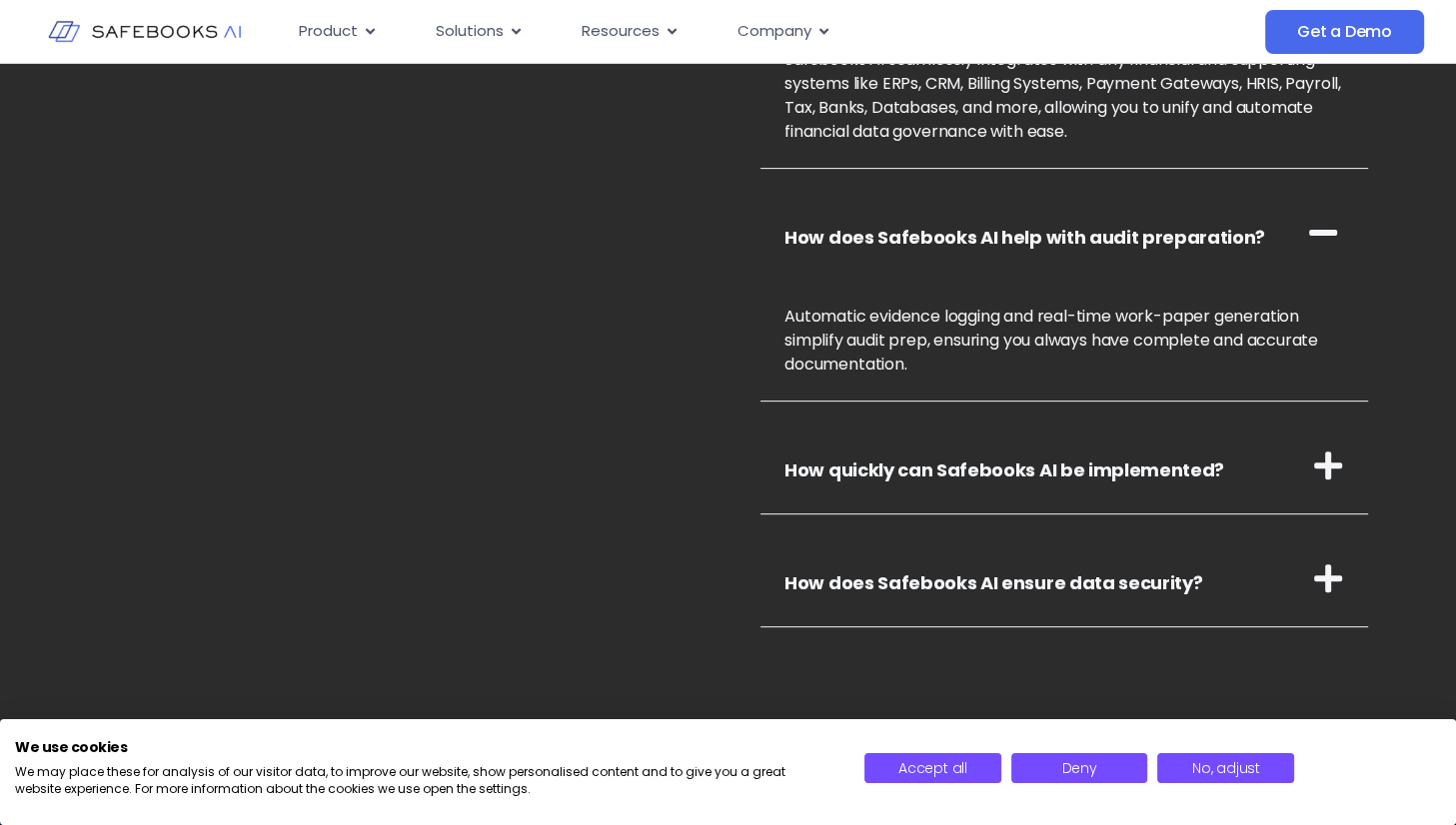 scroll, scrollTop: 8028, scrollLeft: 0, axis: vertical 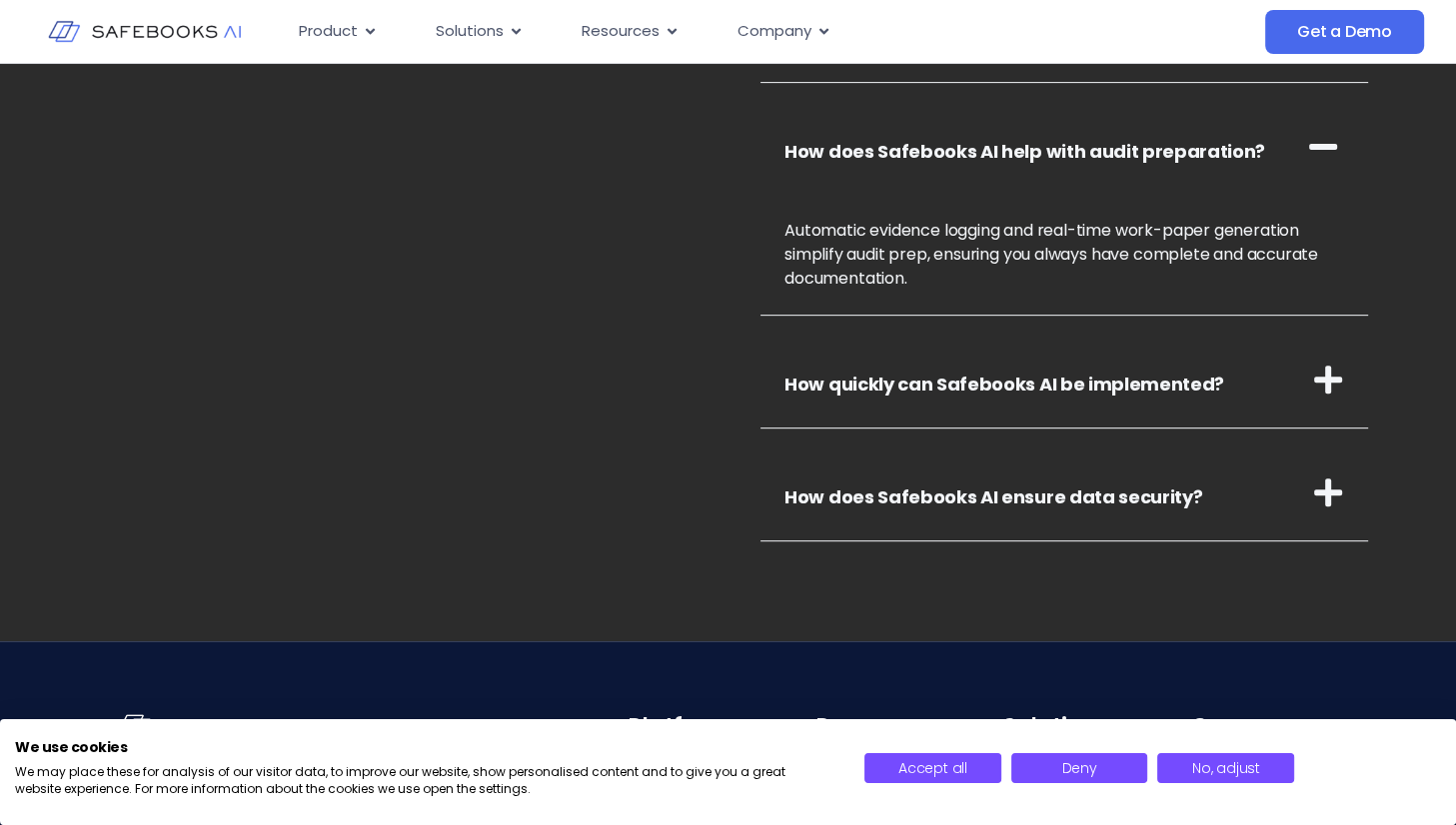 click at bounding box center (1328, 380) 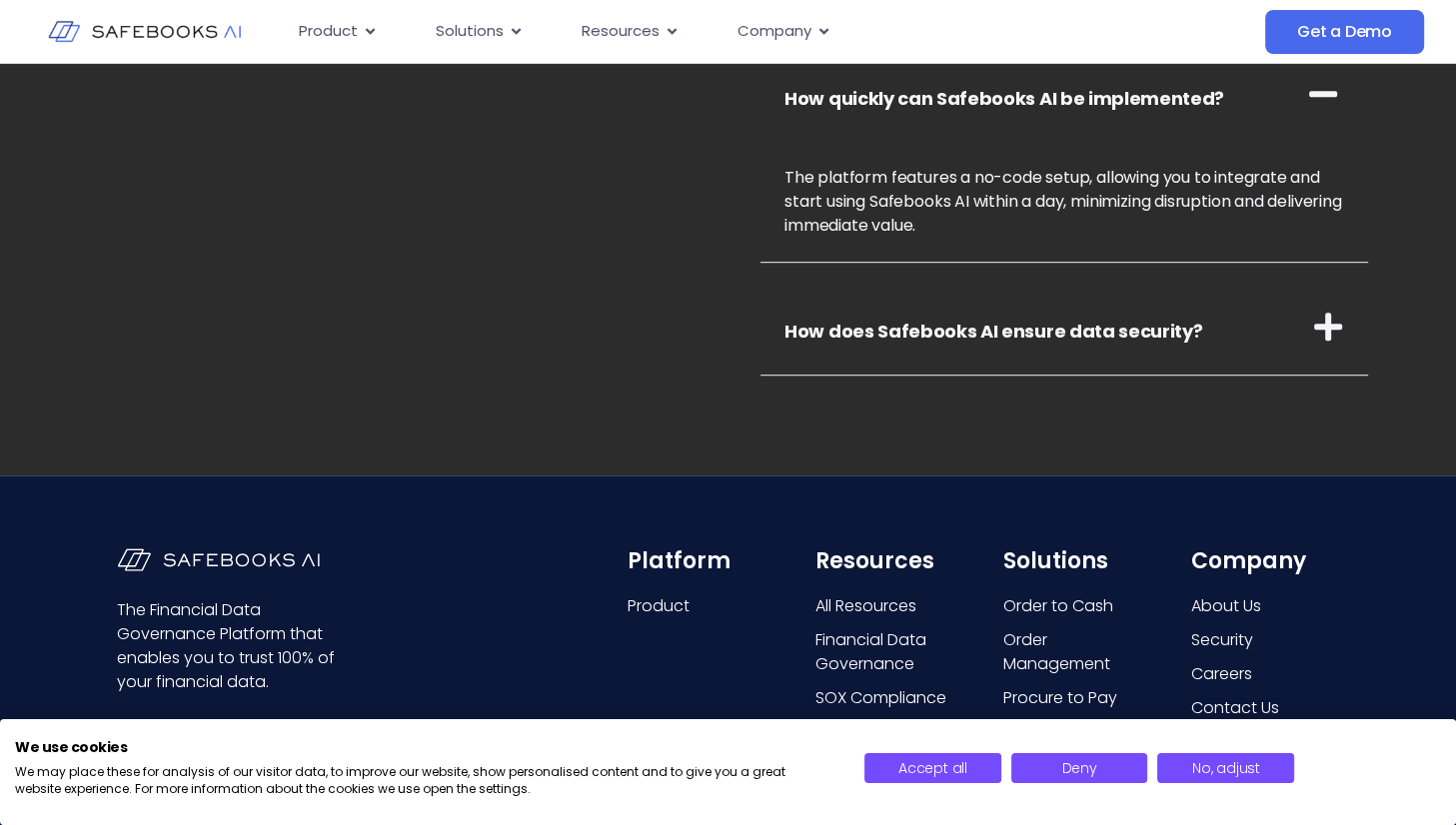 scroll, scrollTop: 8316, scrollLeft: 0, axis: vertical 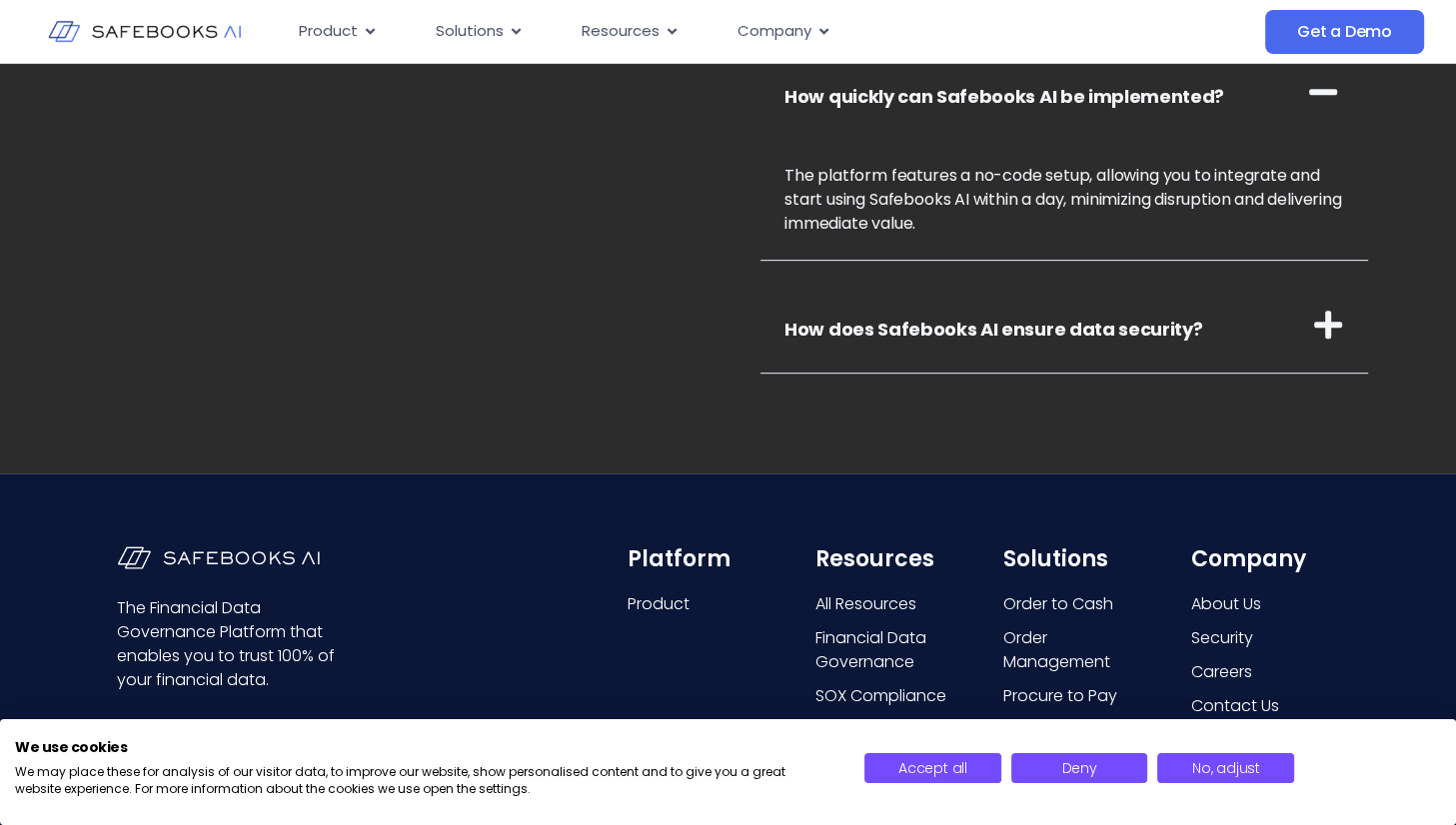 click at bounding box center (1328, 325) 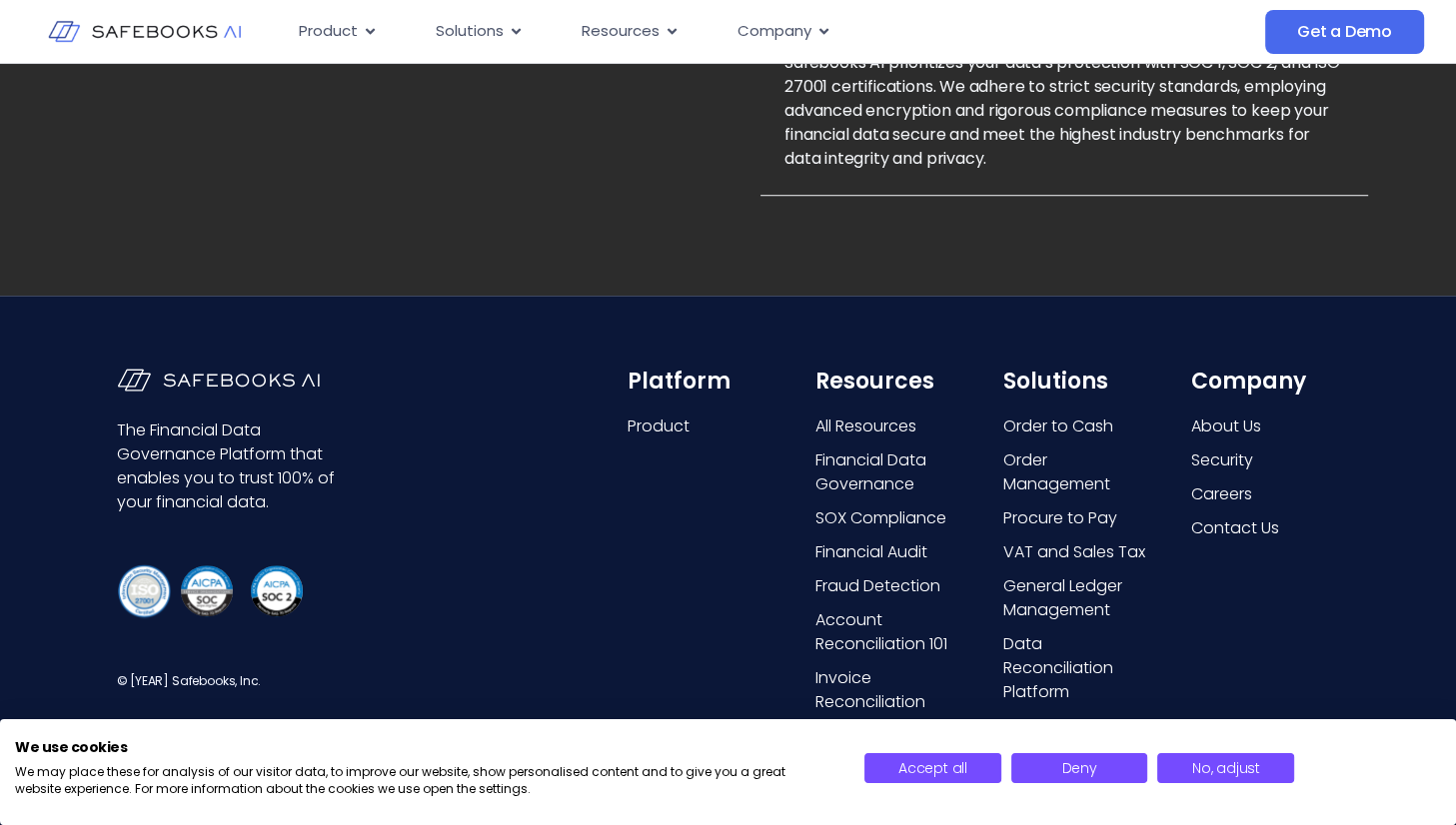 scroll, scrollTop: 8662, scrollLeft: 0, axis: vertical 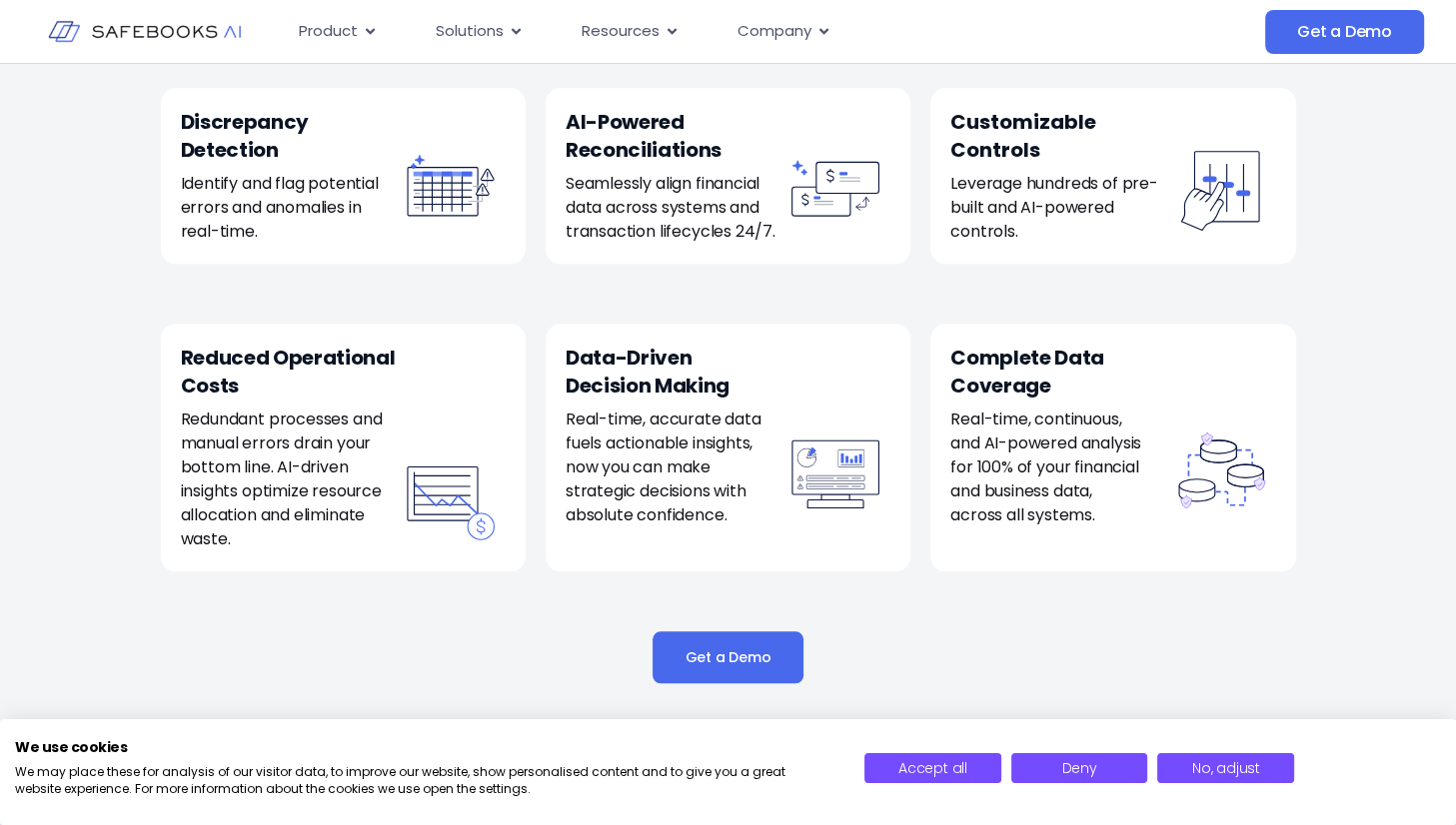 click on "Trust Every Entry​
Leverage Safebooks AI for 100% transaction review and AI-driven anomaly detection to improve record accuracy, ensure financial integrity, ease reconciliation, and boost confidence in transaction data.
Discrepancy Detection​
Identify and flag potential errors and anomalies in real-time.​
AI-Powered Reconciliations​
Seamlessly align financial data across systems and transaction lifecycles 24/7.​
Customizable Controls​
Leverage hundreds of pre-built and AI-powered controls." at bounding box center [728, 279] 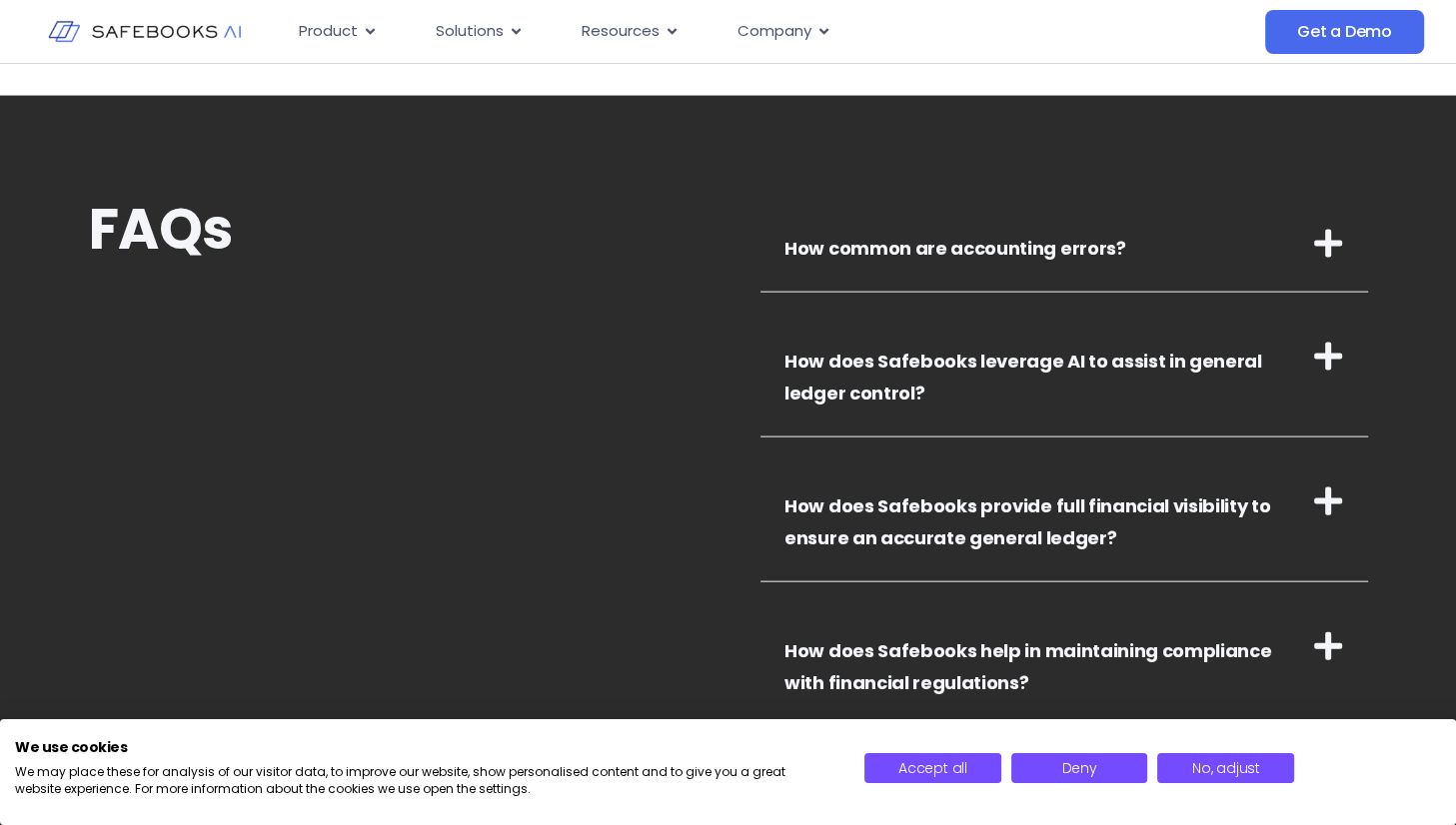 scroll, scrollTop: 4050, scrollLeft: 0, axis: vertical 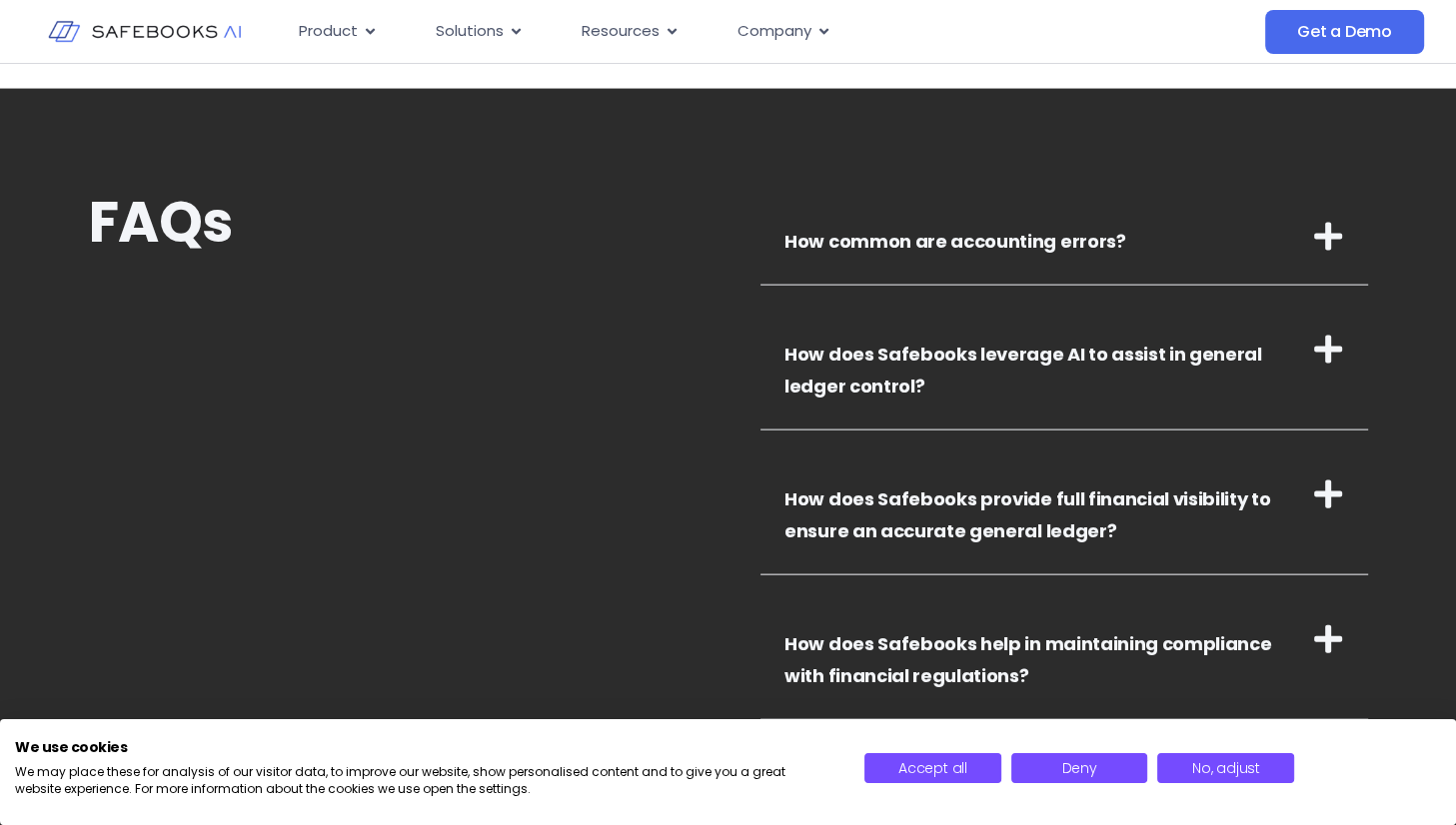 click on "How common are accounting errors?" at bounding box center [954, 241] 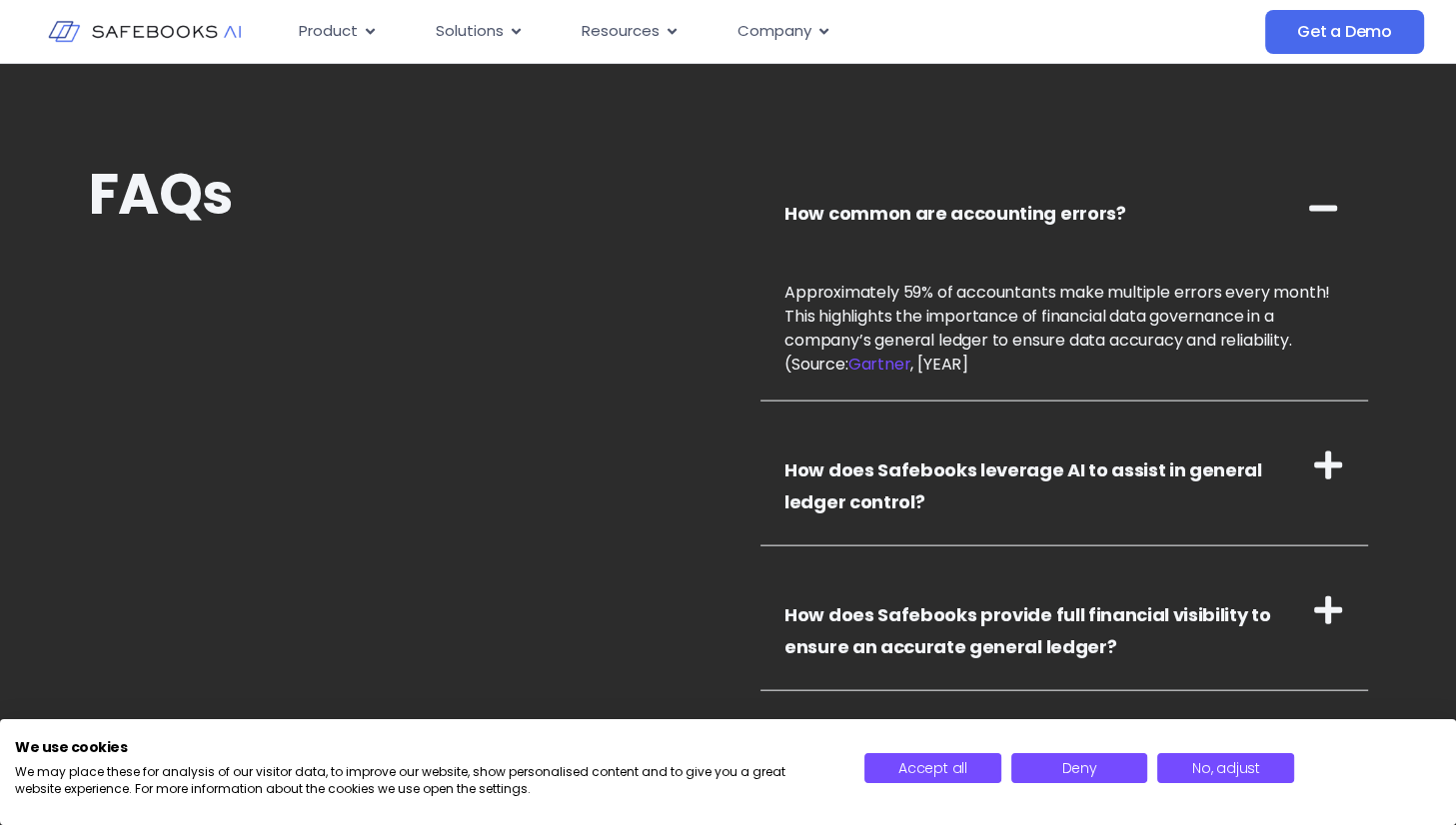 scroll, scrollTop: 4079, scrollLeft: 0, axis: vertical 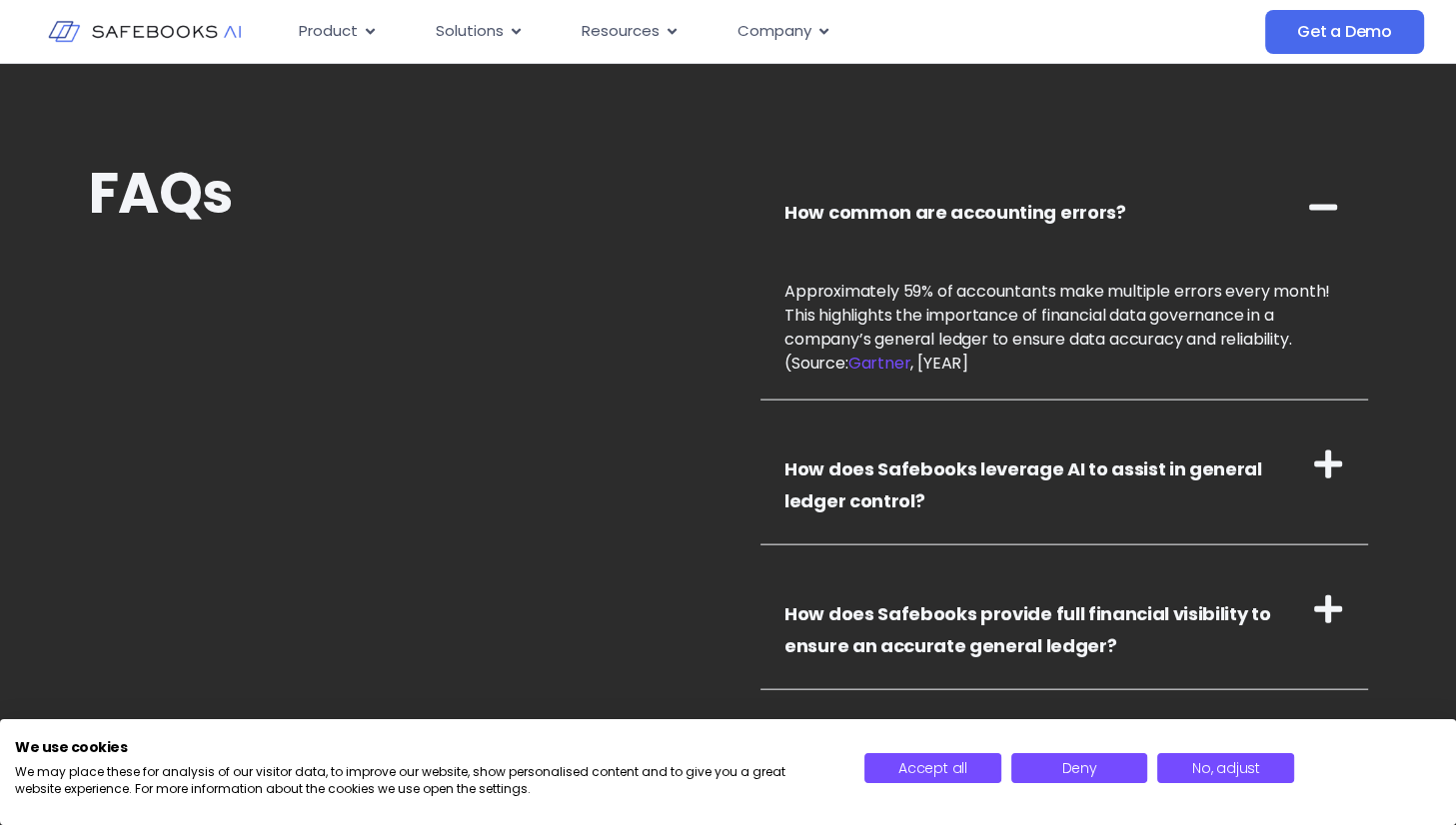 click on "How does Safebooks leverage AI to assist in general ledger control?" at bounding box center [1023, 484] 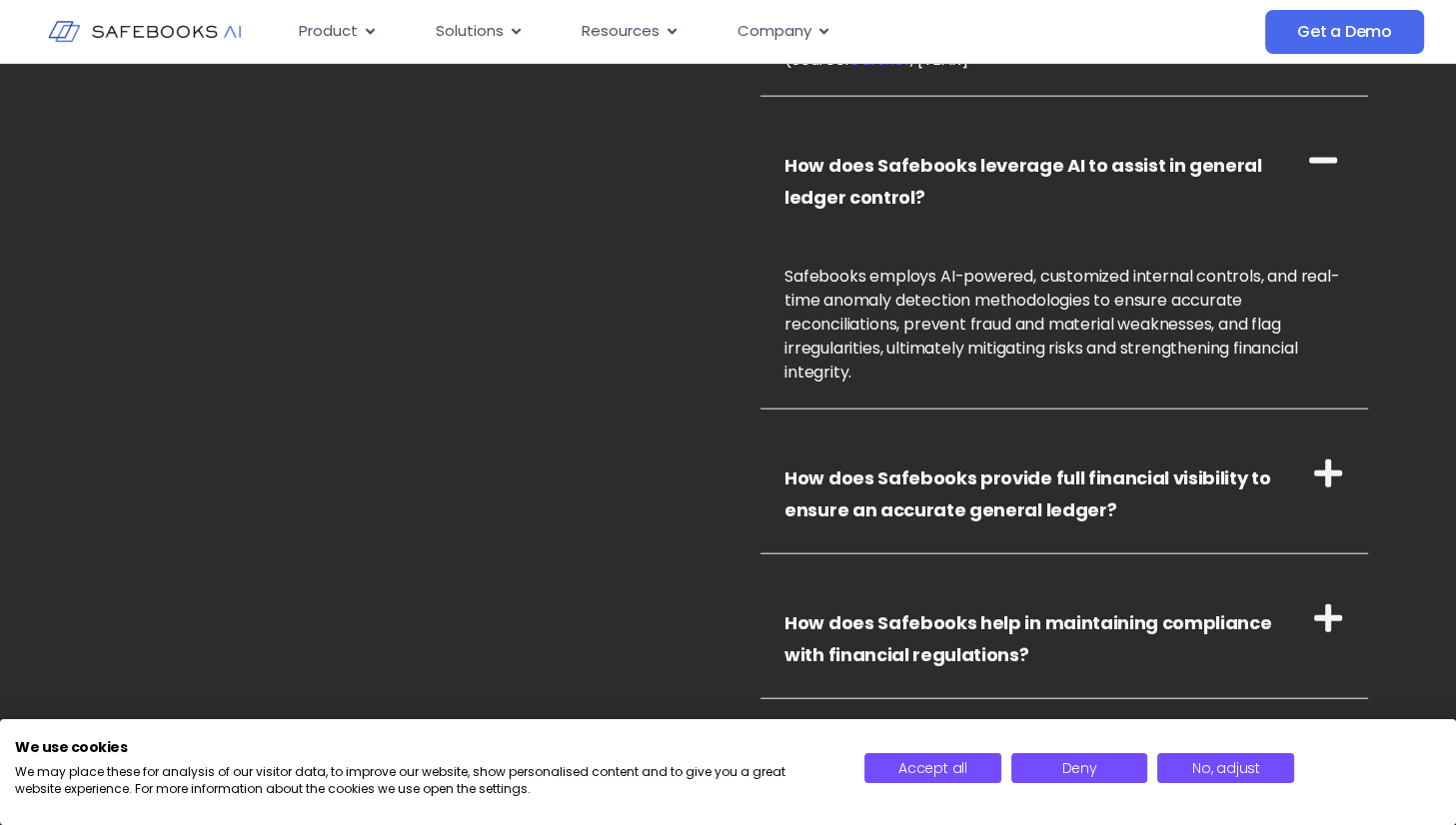 scroll, scrollTop: 4387, scrollLeft: 0, axis: vertical 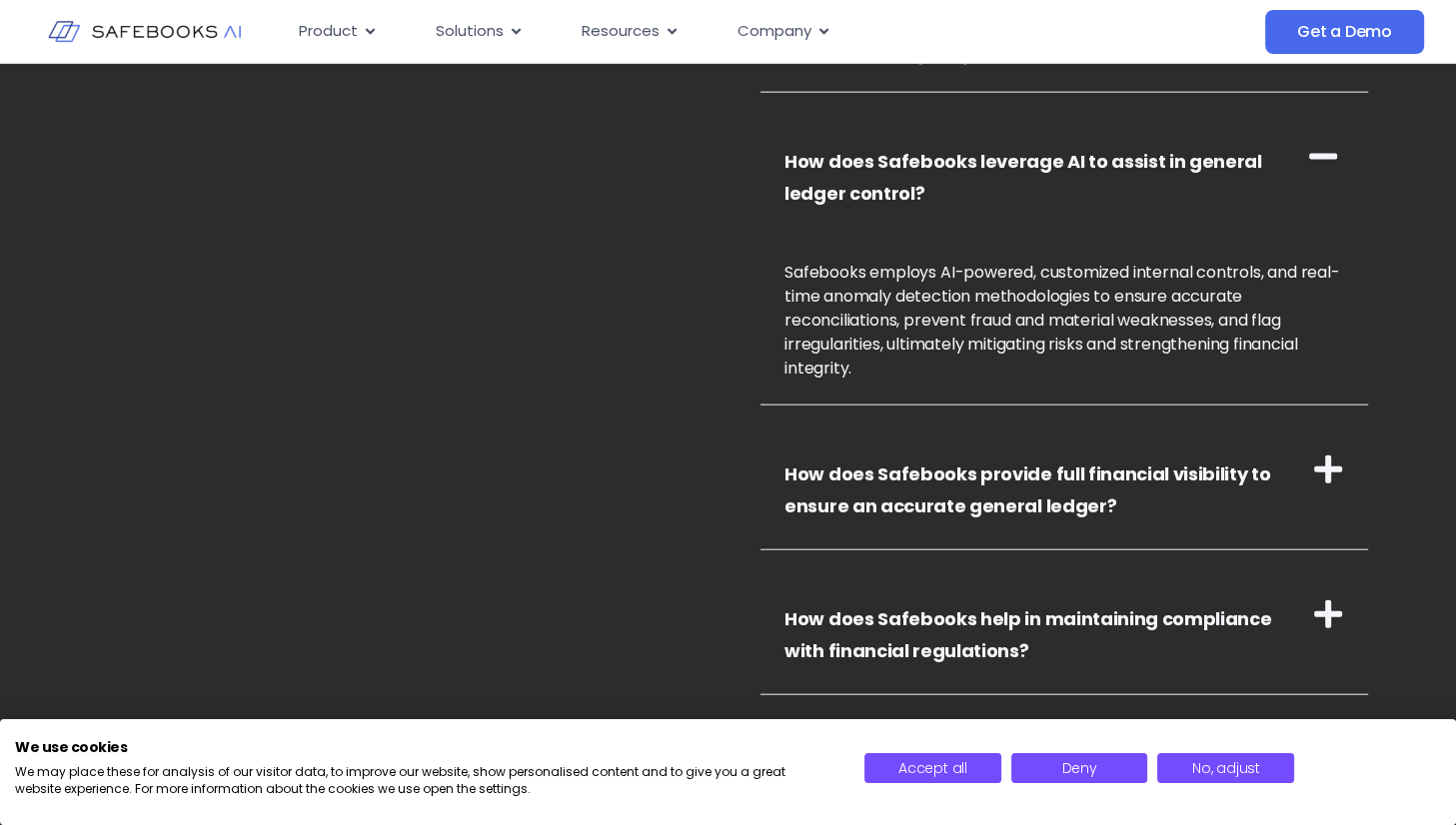 click on "How does Safebooks provide full financial visibility to ensure an accurate general ledger?" at bounding box center [1027, 489] 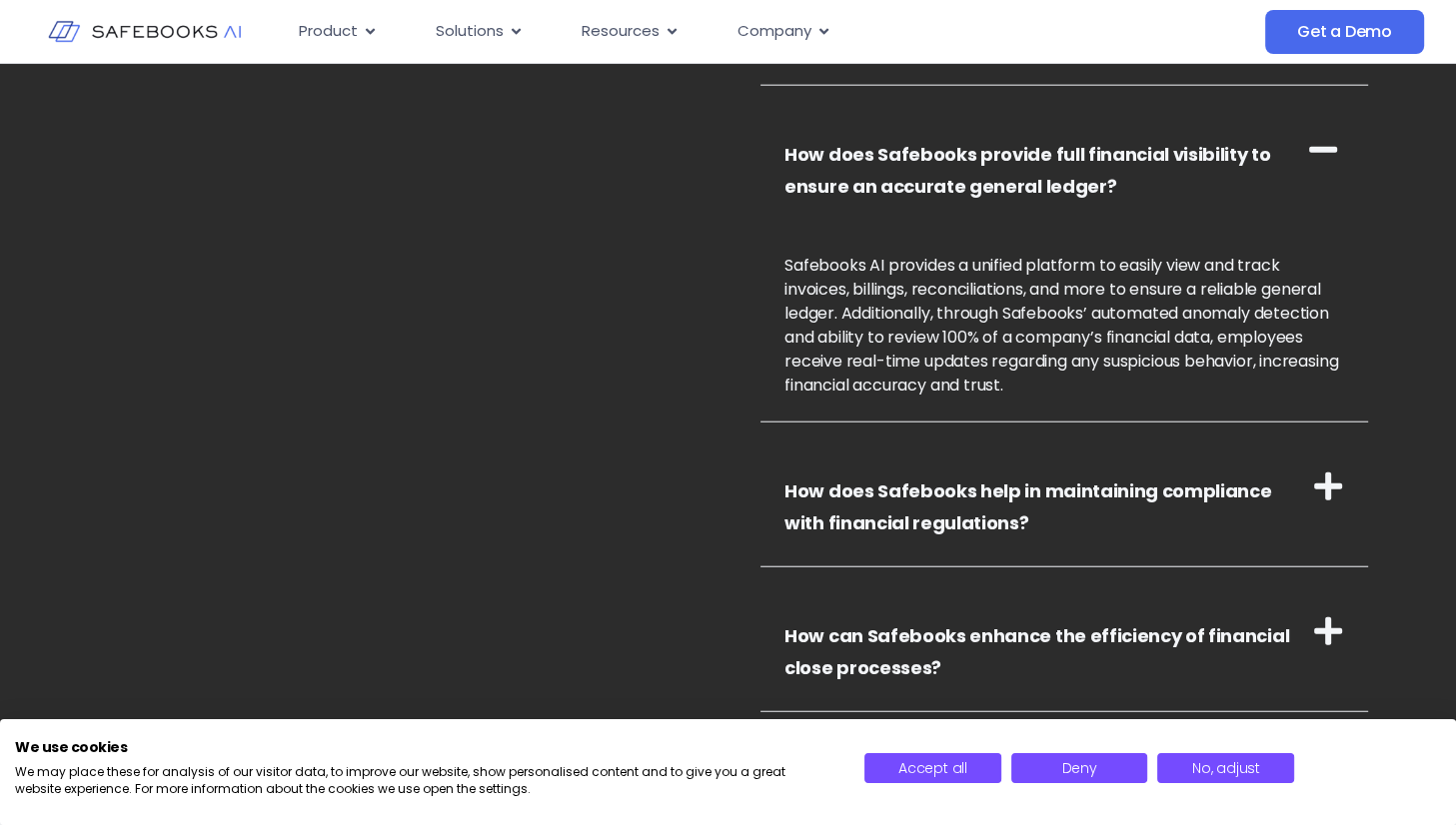 scroll, scrollTop: 4706, scrollLeft: 0, axis: vertical 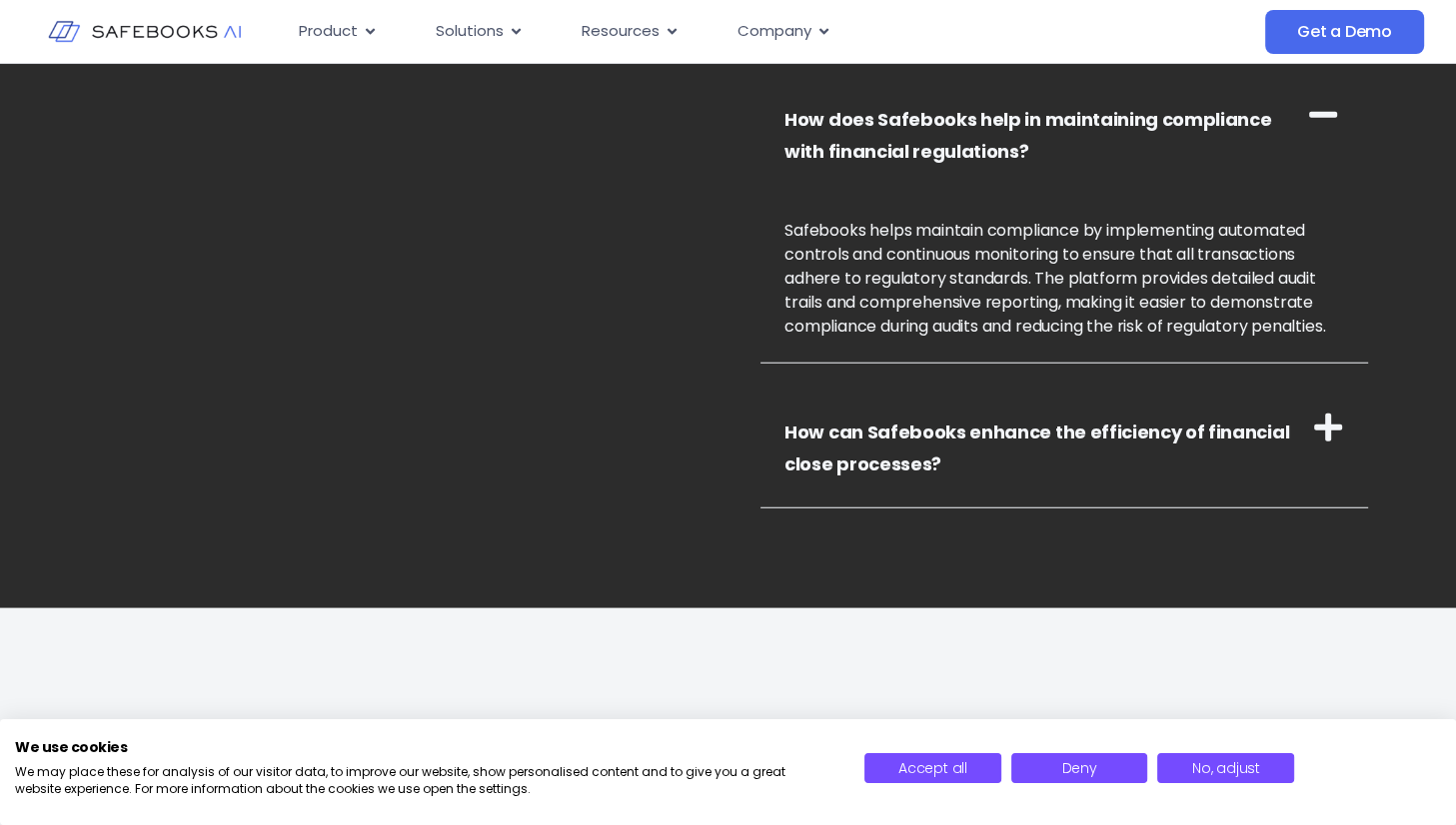 drag, startPoint x: 863, startPoint y: 437, endPoint x: 775, endPoint y: 426, distance: 88.68484 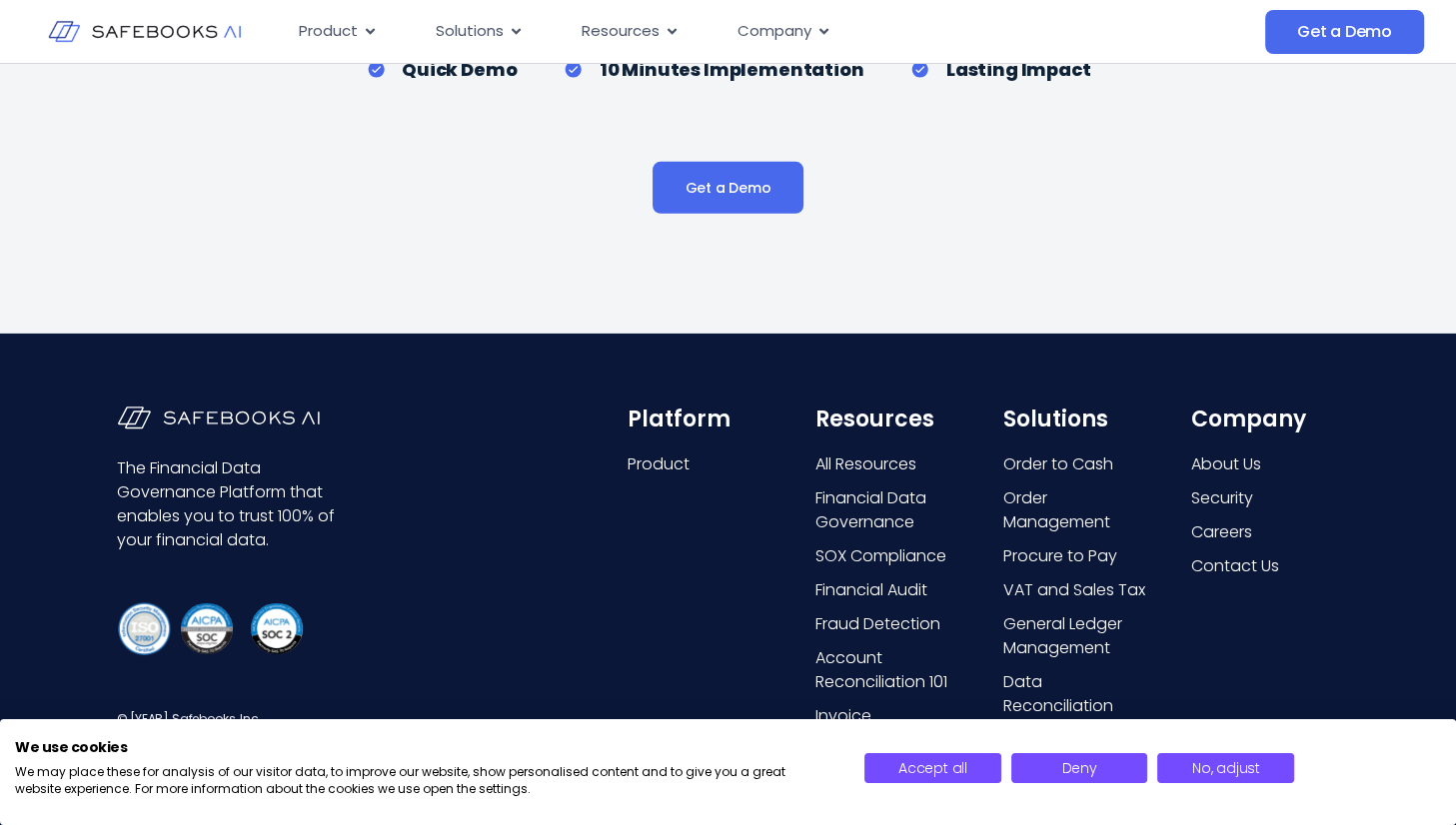 scroll, scrollTop: 6093, scrollLeft: 0, axis: vertical 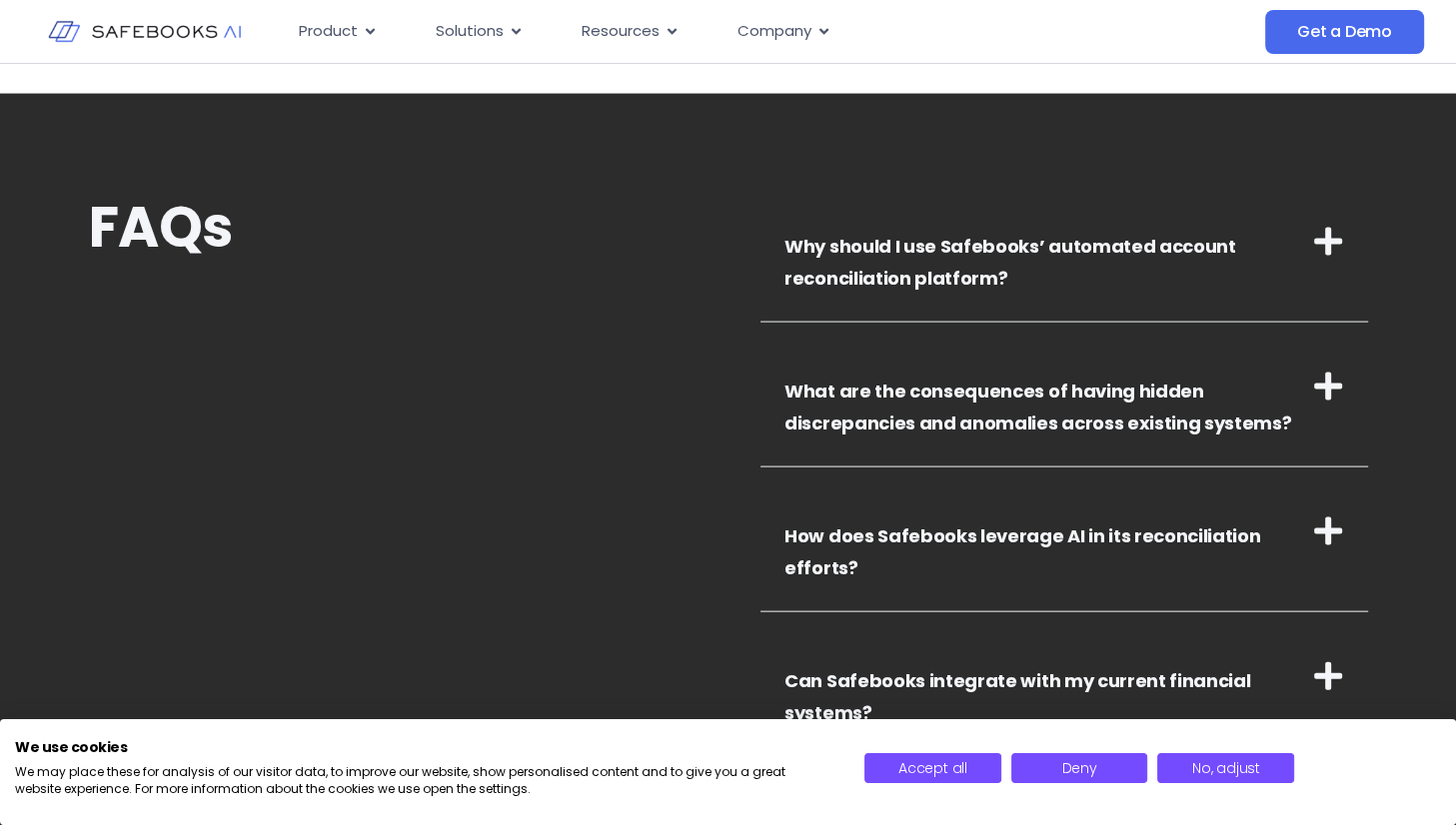 click on "Why should I use Safebooks’ automated account reconciliation platform?" at bounding box center (1010, 262) 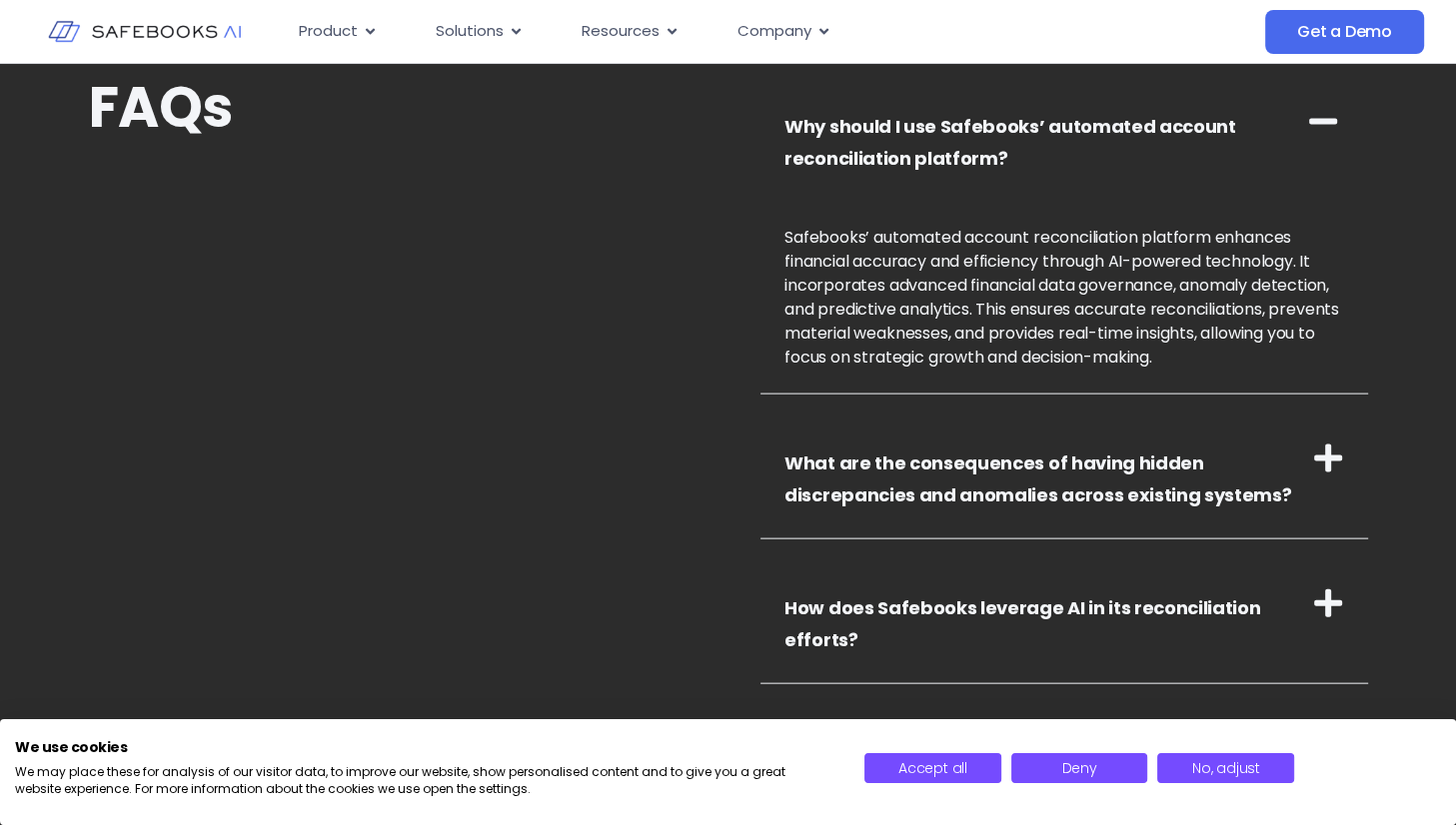 scroll, scrollTop: 4042, scrollLeft: 0, axis: vertical 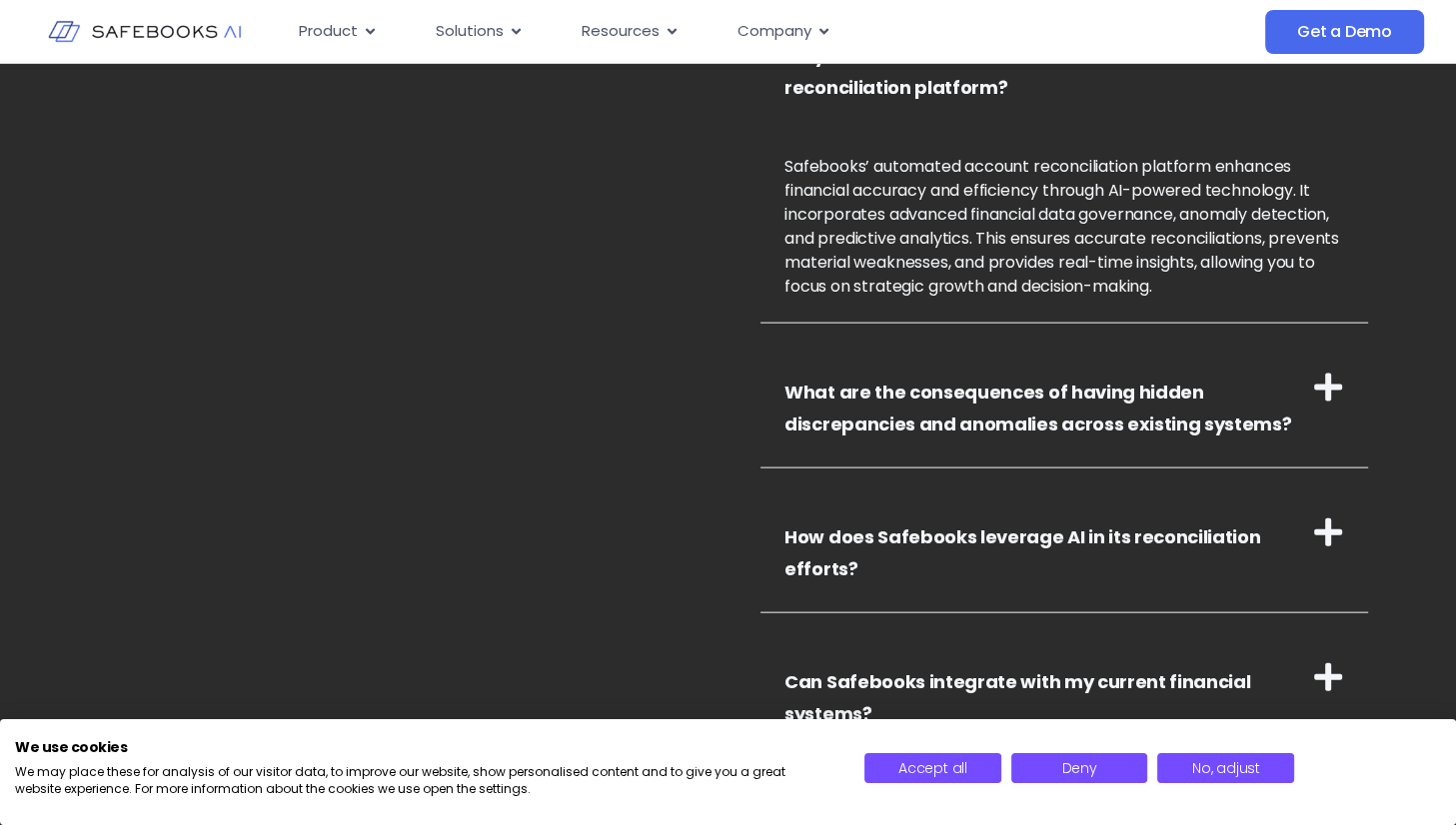 click on "What are the consequences of having hidden discrepancies and anomalies across existing systems?" at bounding box center (1037, 408) 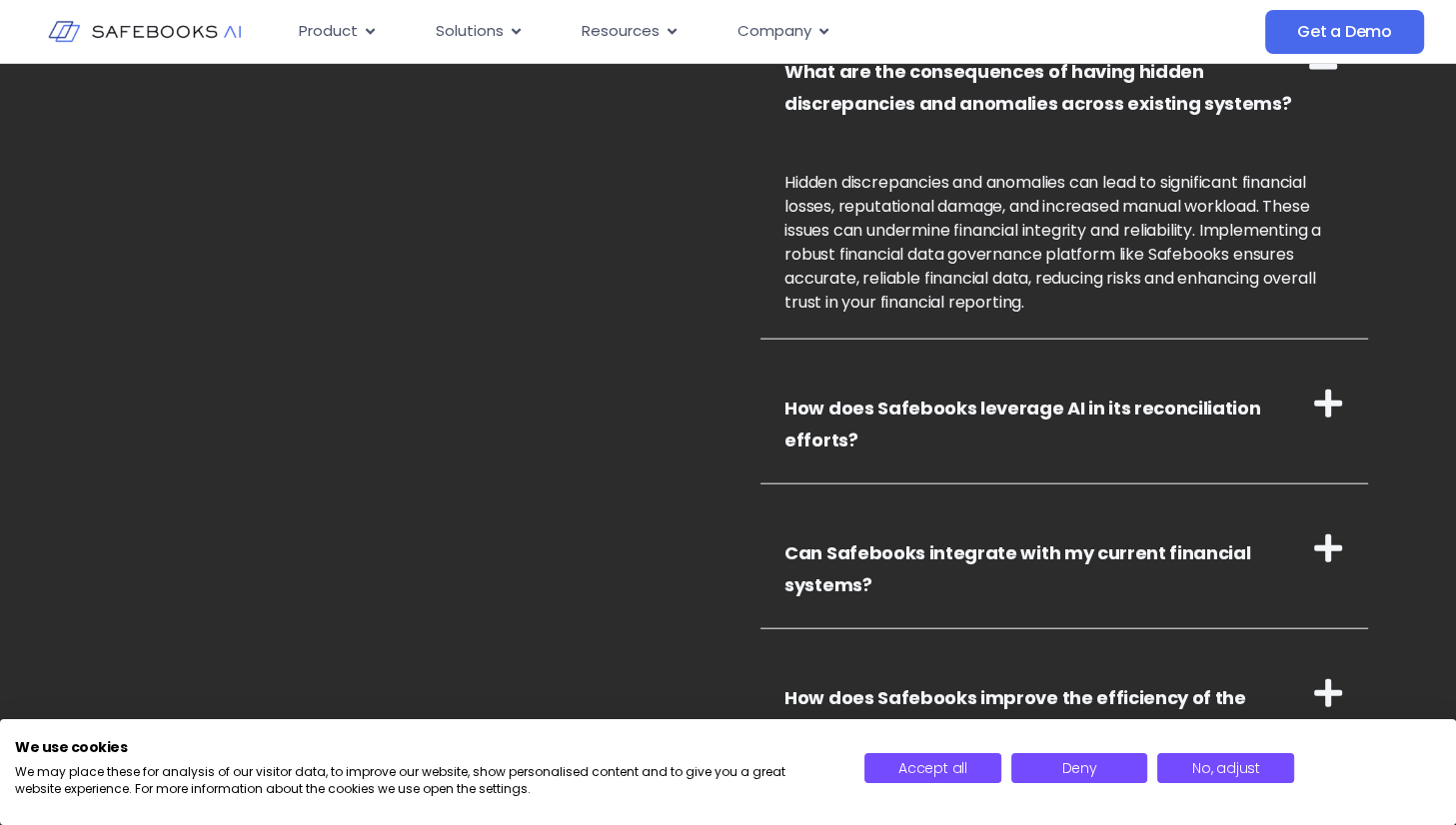 scroll, scrollTop: 4438, scrollLeft: 0, axis: vertical 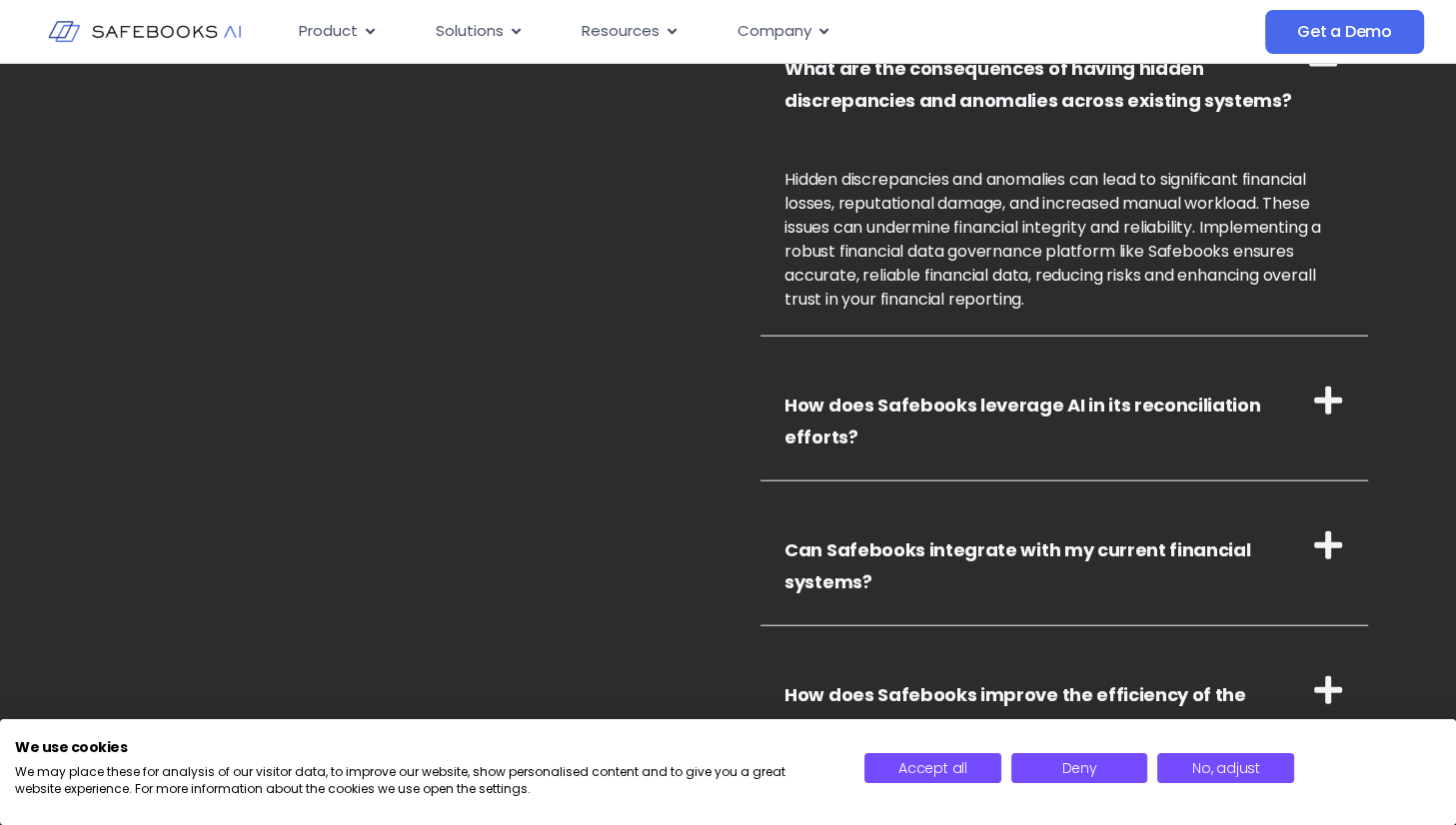 click on "How does Safebooks leverage AI in its reconciliation efforts?" at bounding box center (1022, 420) 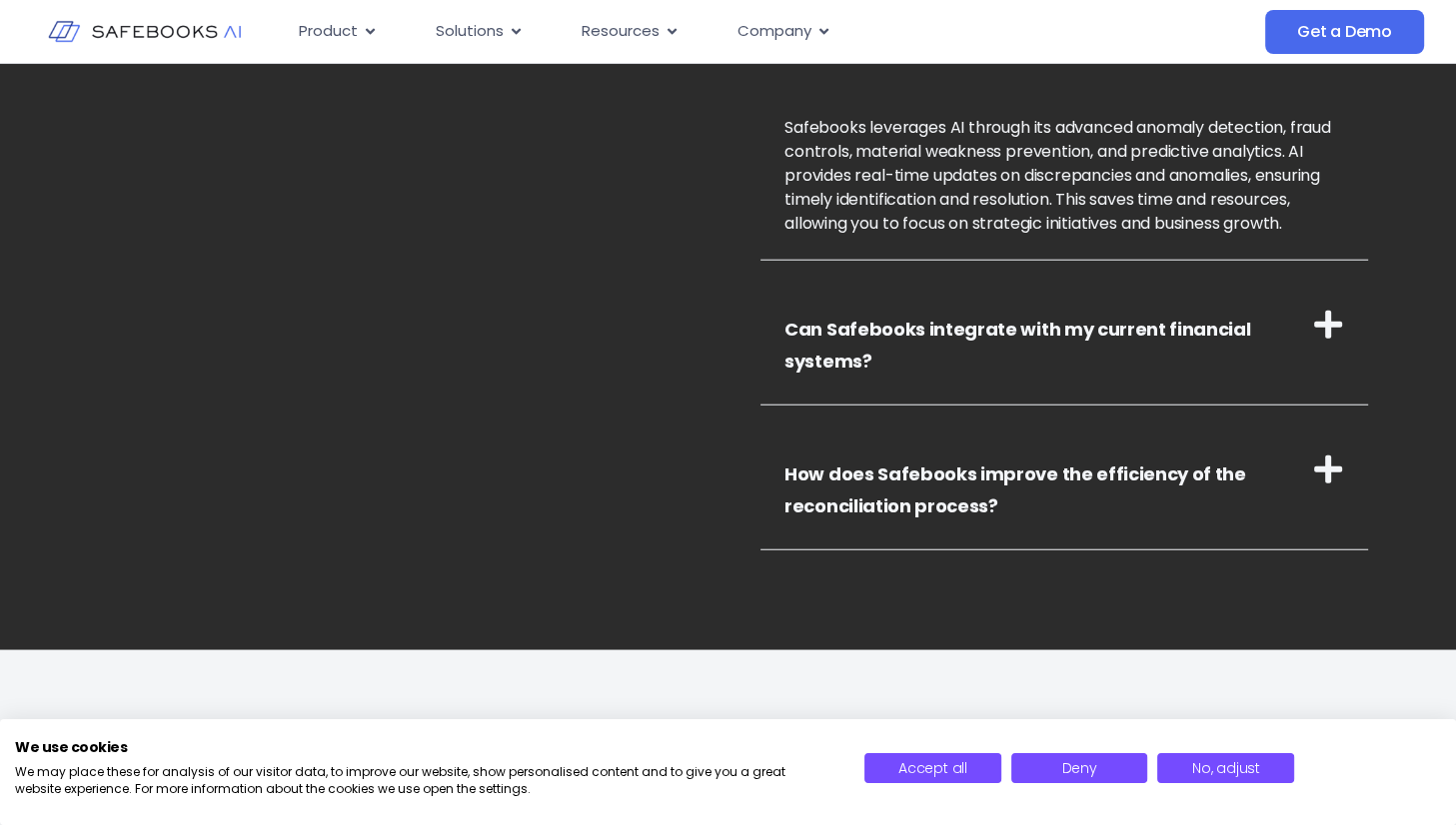 scroll, scrollTop: 4829, scrollLeft: 0, axis: vertical 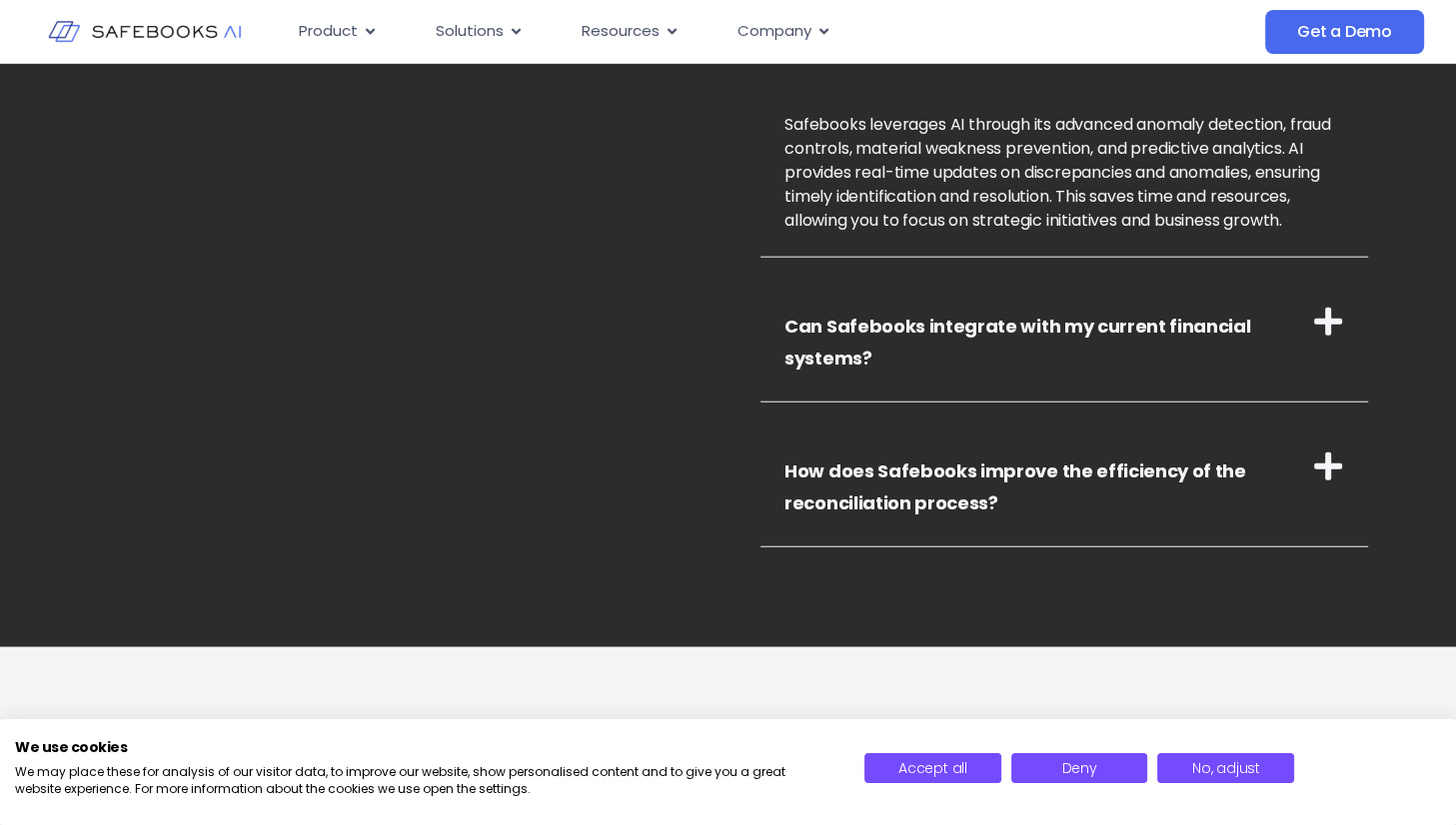 click on "Can Safebooks integrate with my current financial systems?" at bounding box center [1017, 342] 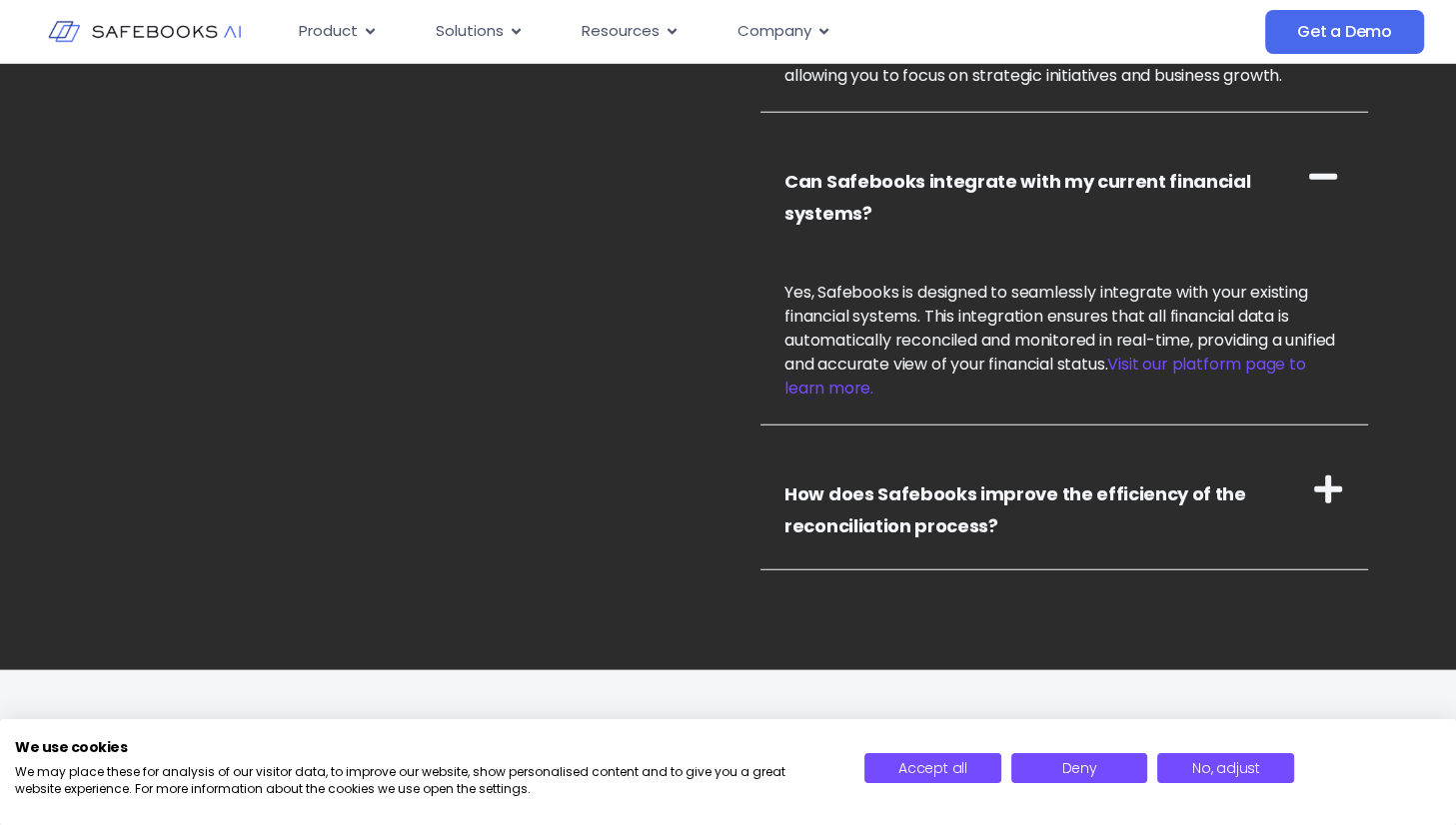 scroll, scrollTop: 4997, scrollLeft: 0, axis: vertical 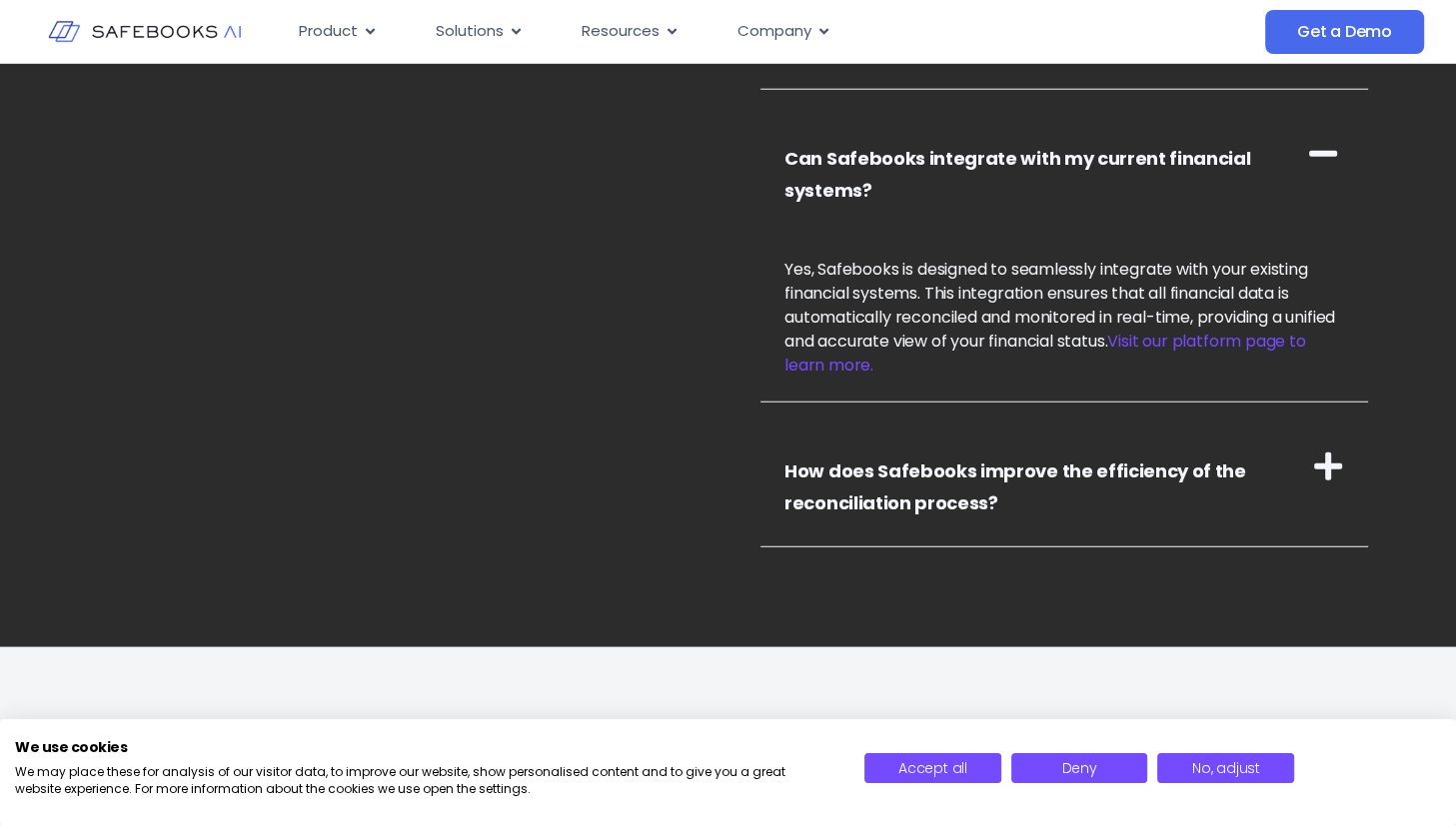 click on "How does Safebooks improve the efficiency of the reconciliation process?" at bounding box center [1015, 486] 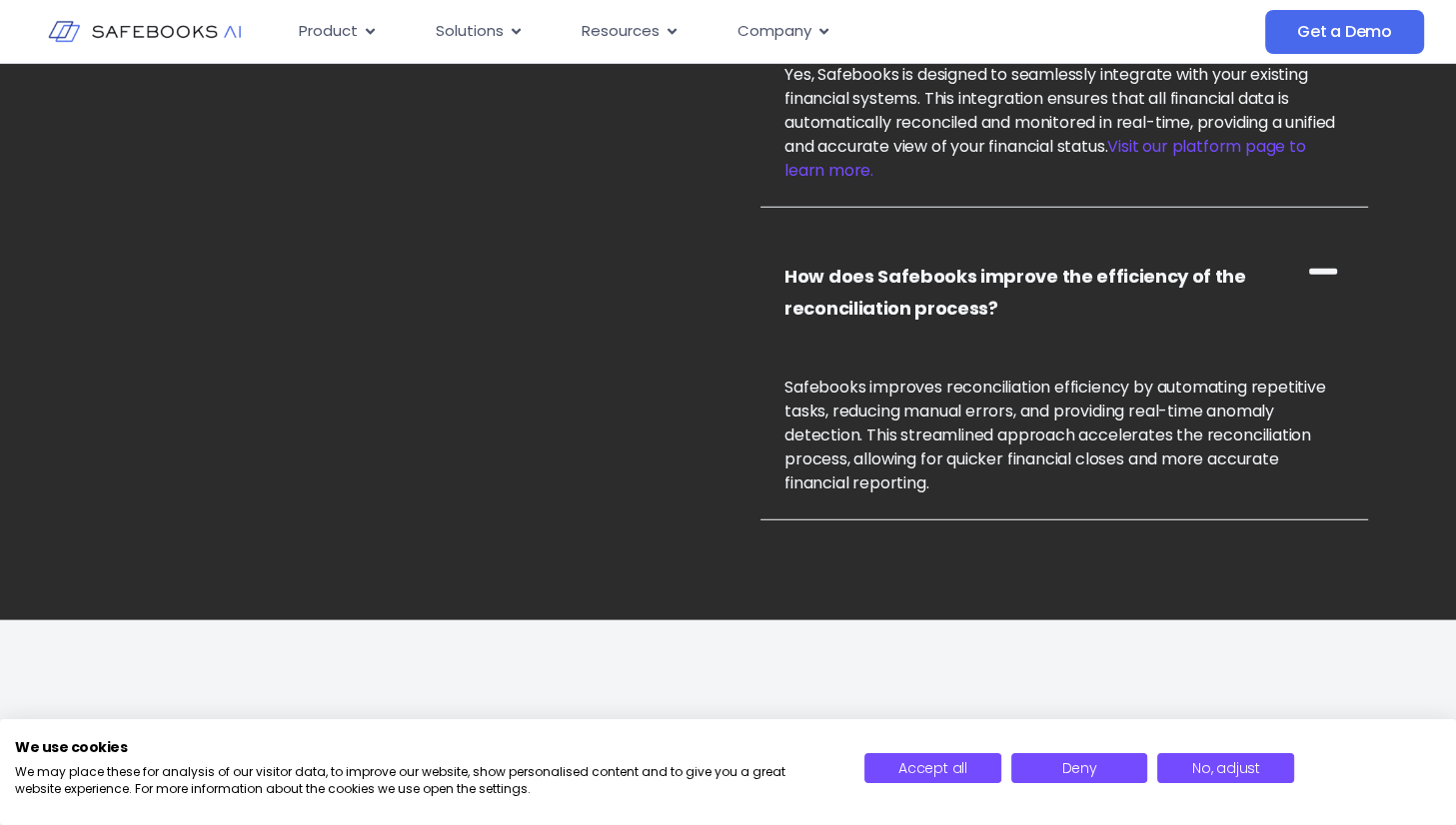 scroll, scrollTop: 5193, scrollLeft: 0, axis: vertical 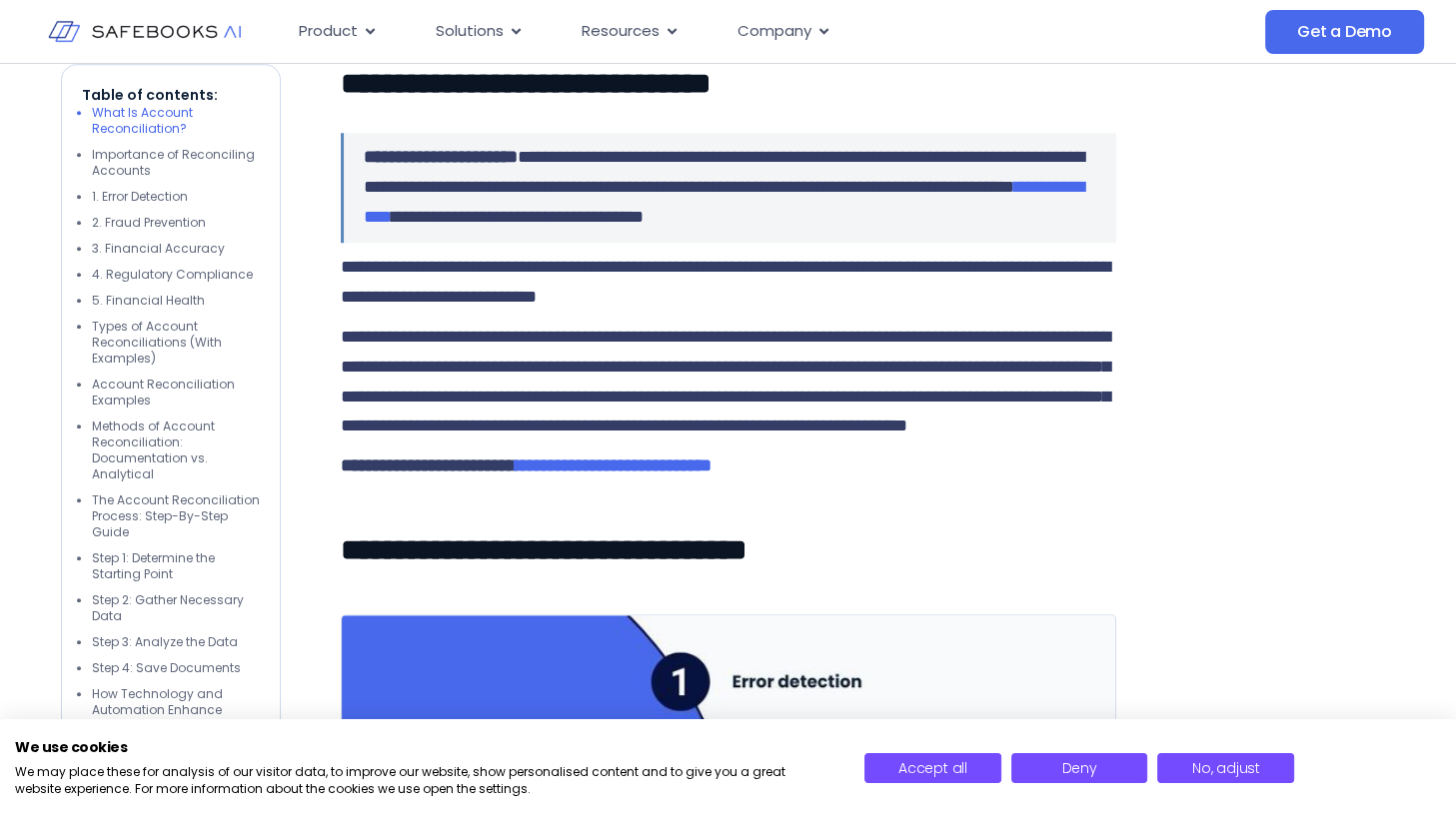 click at bounding box center [1286, 4819] 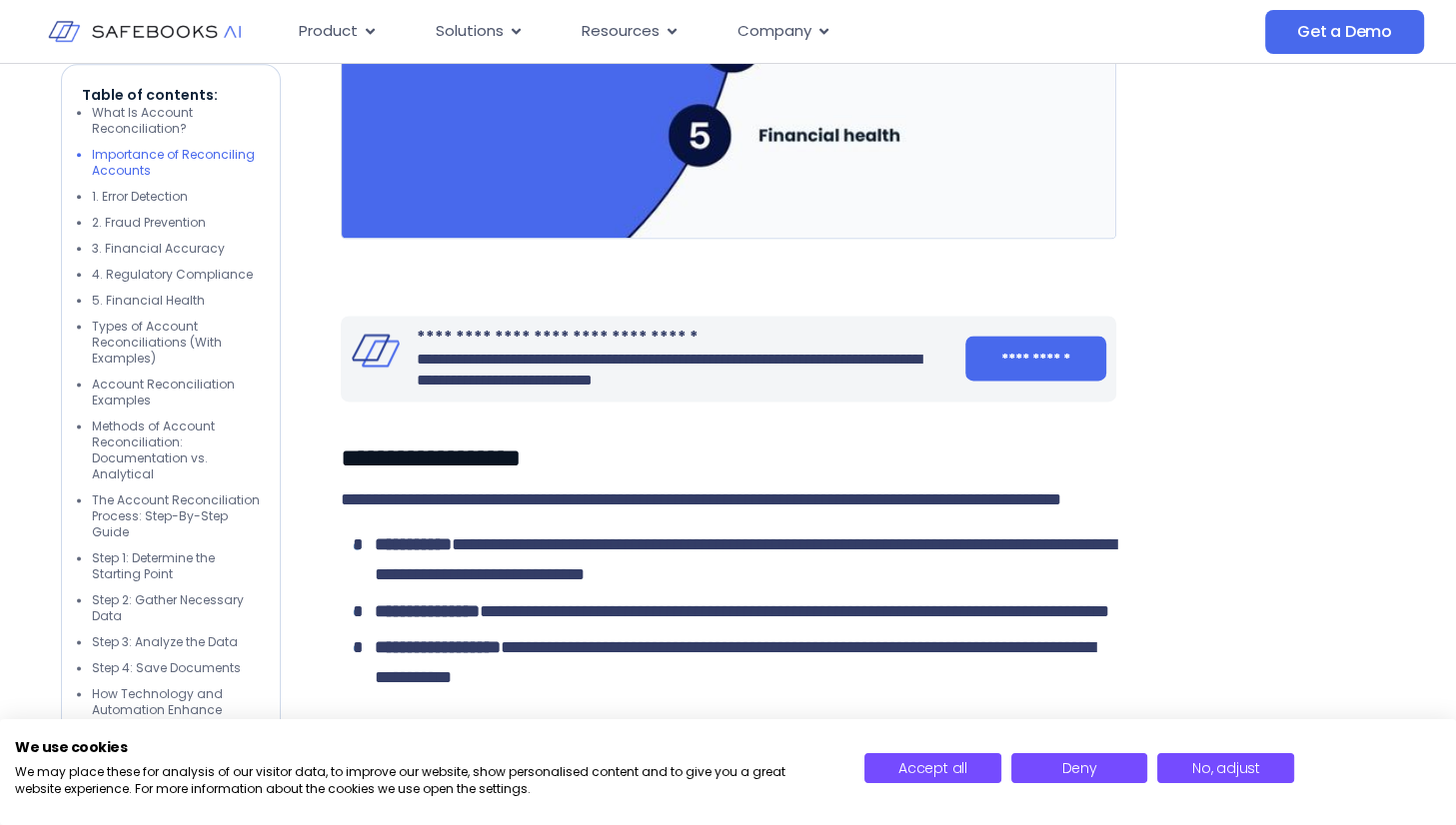 scroll, scrollTop: 2421, scrollLeft: 0, axis: vertical 